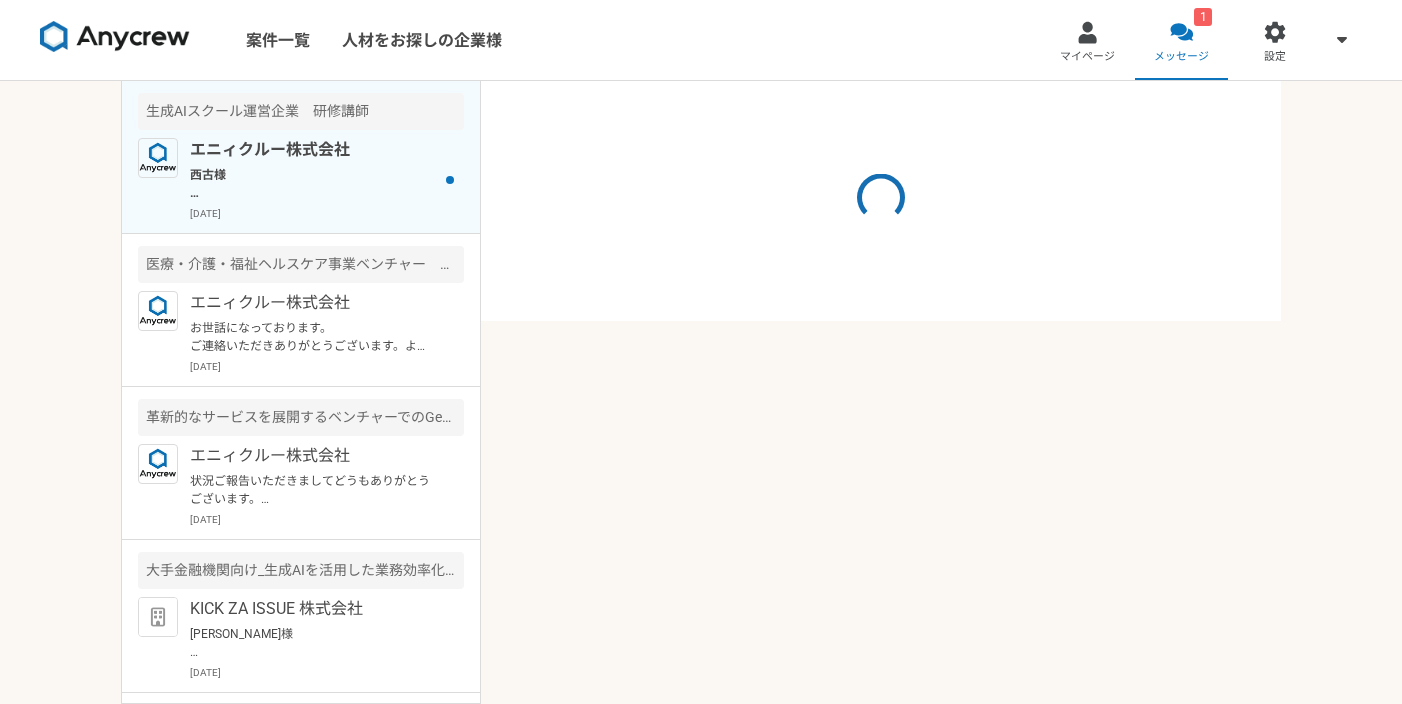 scroll, scrollTop: 0, scrollLeft: 0, axis: both 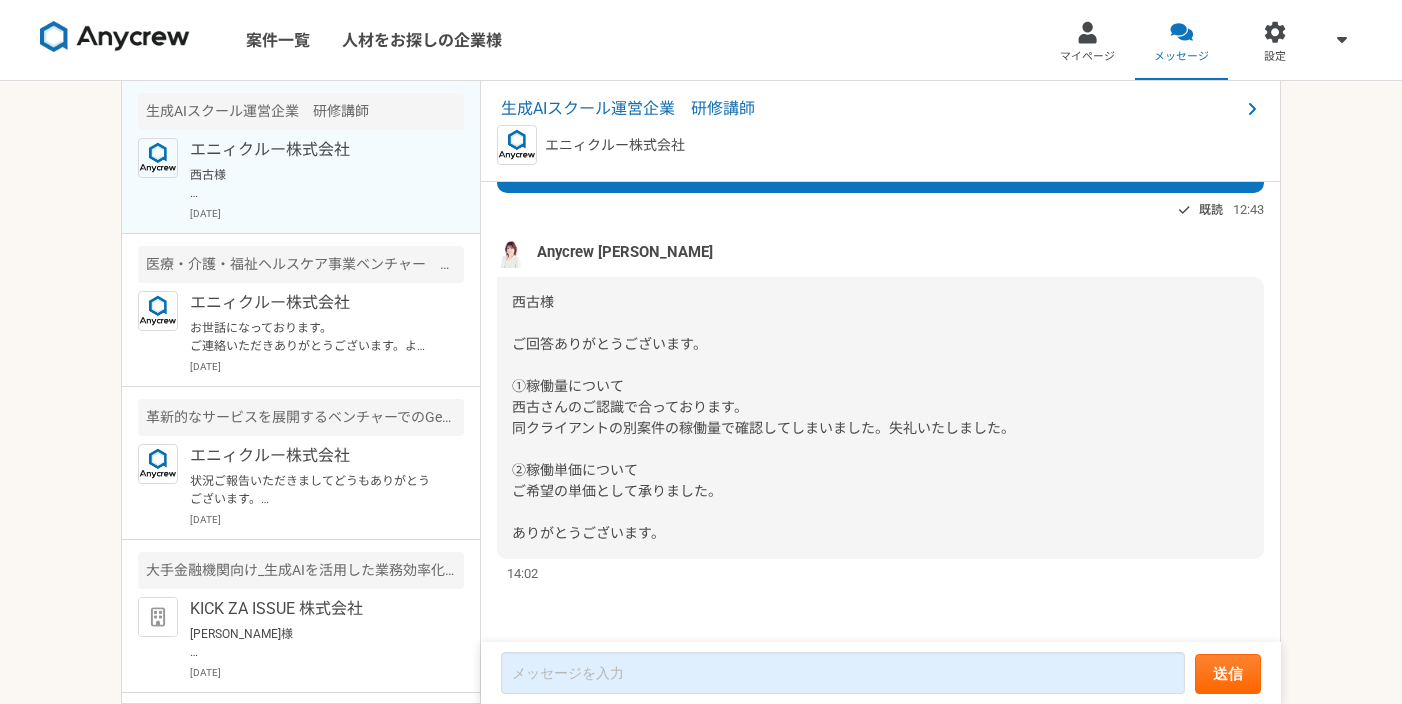 drag, startPoint x: 561, startPoint y: 429, endPoint x: 913, endPoint y: 436, distance: 352.0696 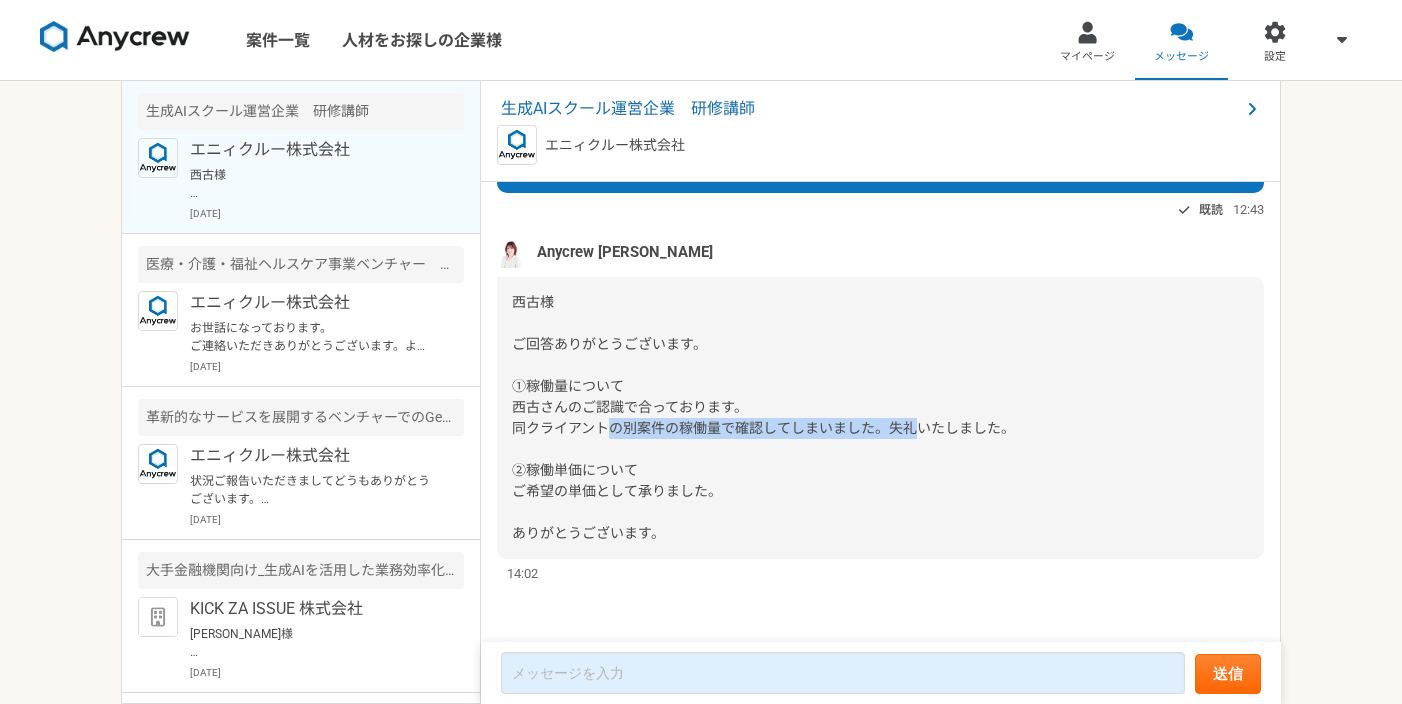 drag, startPoint x: 723, startPoint y: 437, endPoint x: 599, endPoint y: 434, distance: 124.036285 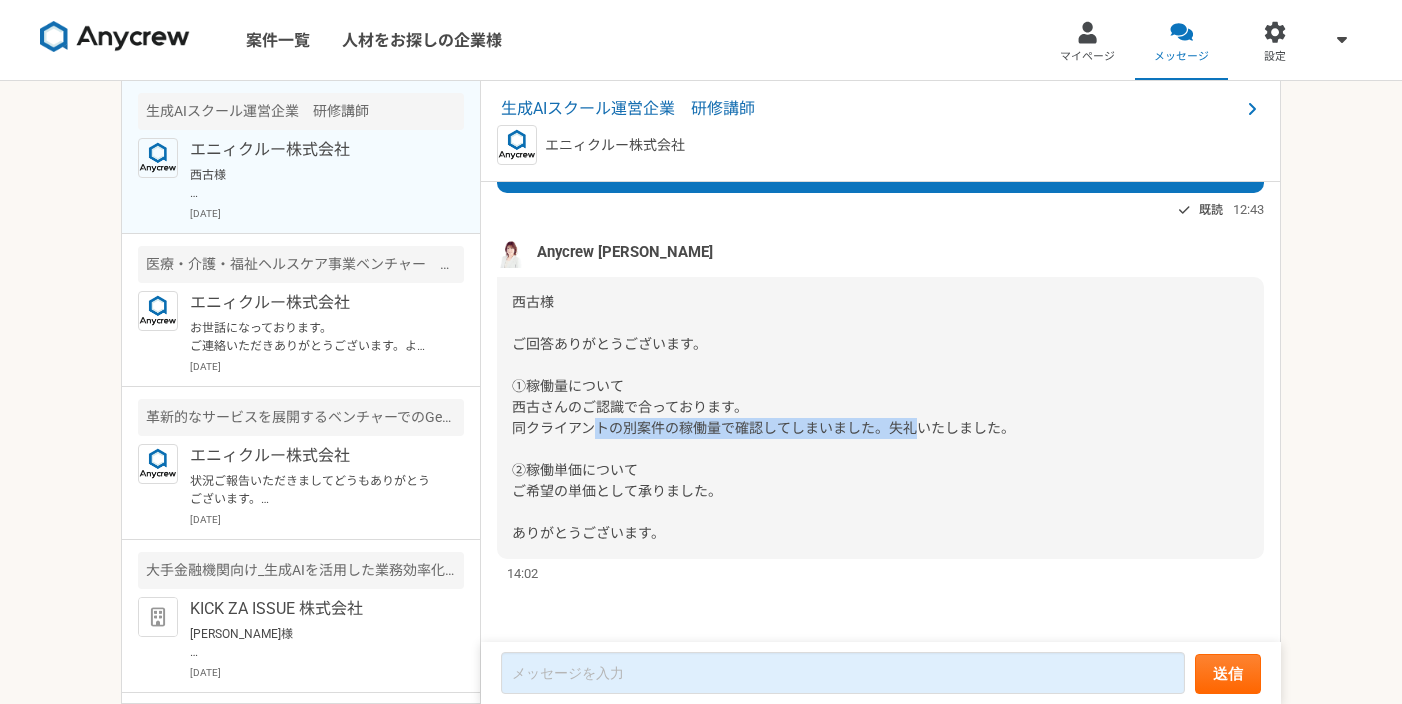 click on "西古様
ご回答ありがとうございます。
①稼働量について
西古さんのご認識で合っております。
同クライアントの別案件の稼働量で確認してしまいました。失礼いたしました。
②稼働単価について
ご希望の単価として承りました。
ありがとうございます。" at bounding box center [763, 417] 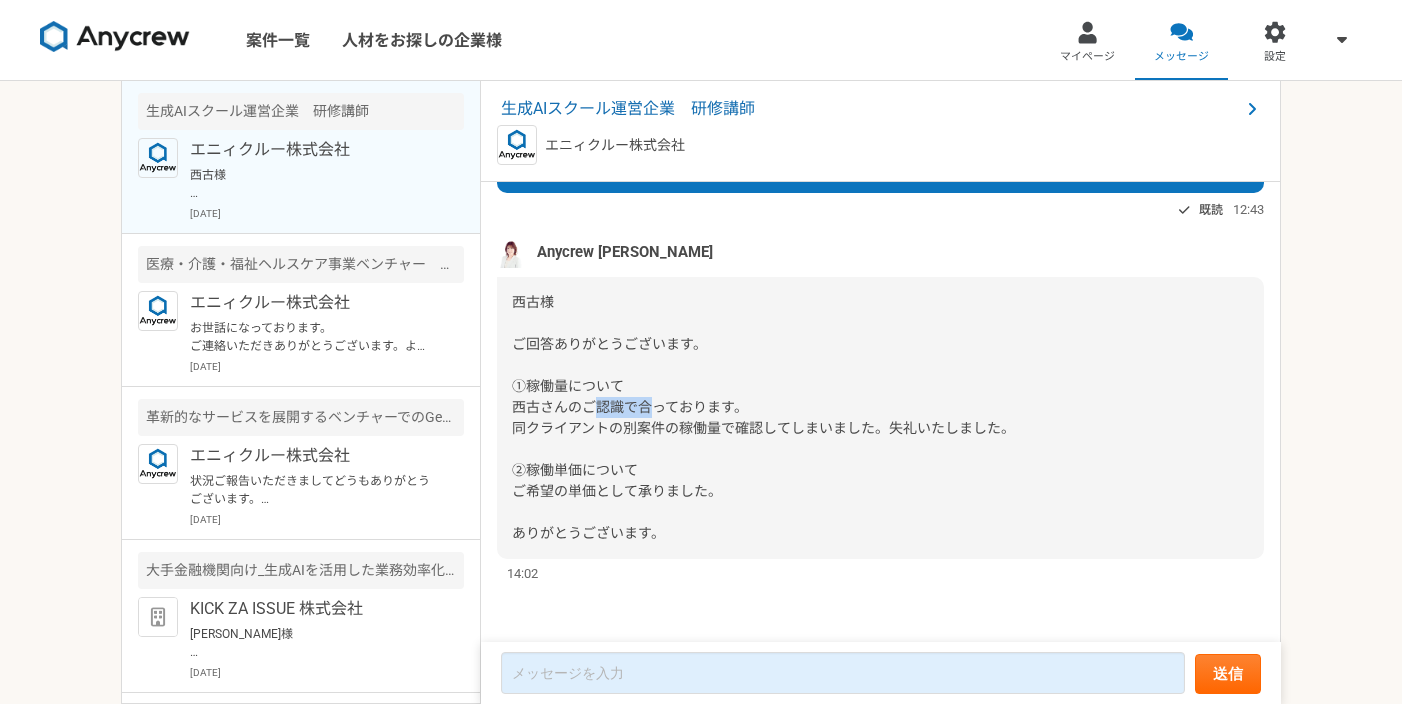 drag, startPoint x: 658, startPoint y: 414, endPoint x: 703, endPoint y: 413, distance: 45.01111 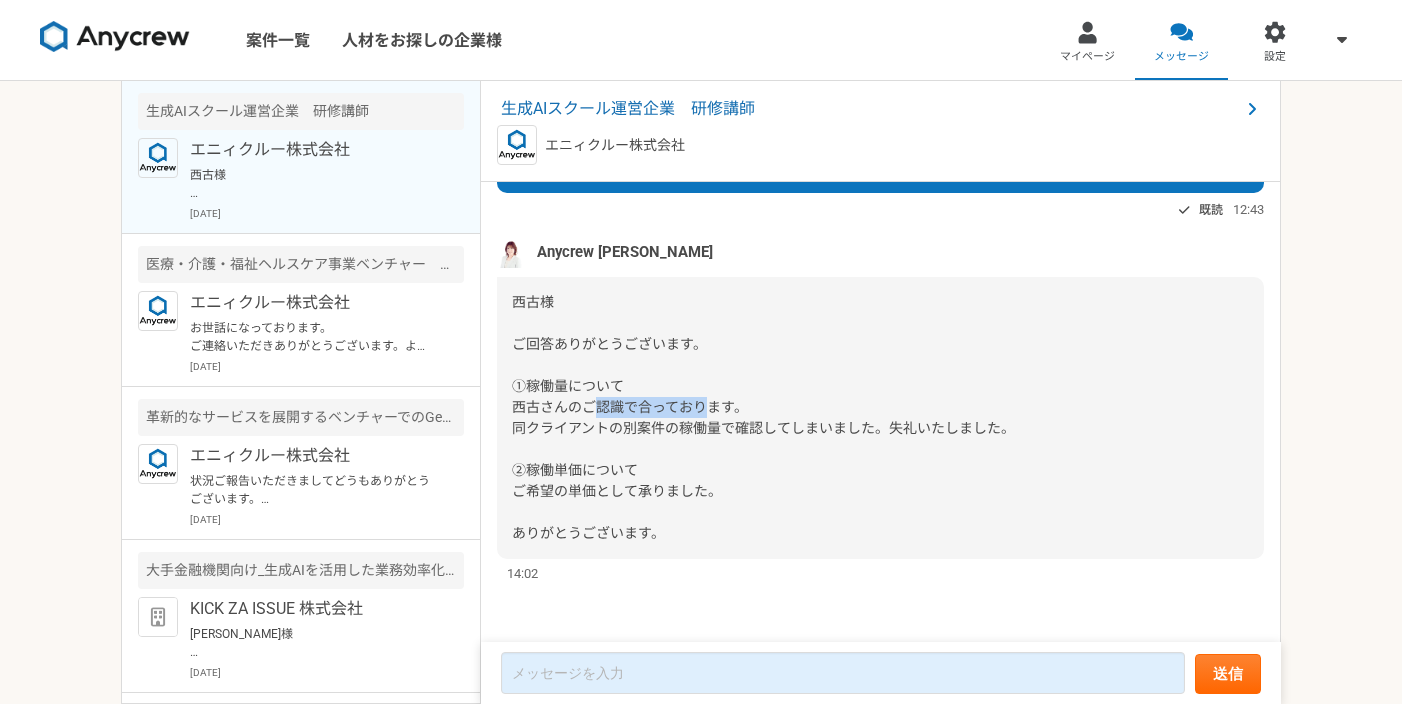 click on "西古様
ご回答ありがとうございます。
①稼働量について
西古さんのご認識で合っております。
同クライアントの別案件の稼働量で確認してしまいました。失礼いたしました。
②稼働単価について
ご希望の単価として承りました。
ありがとうございます。" at bounding box center (763, 417) 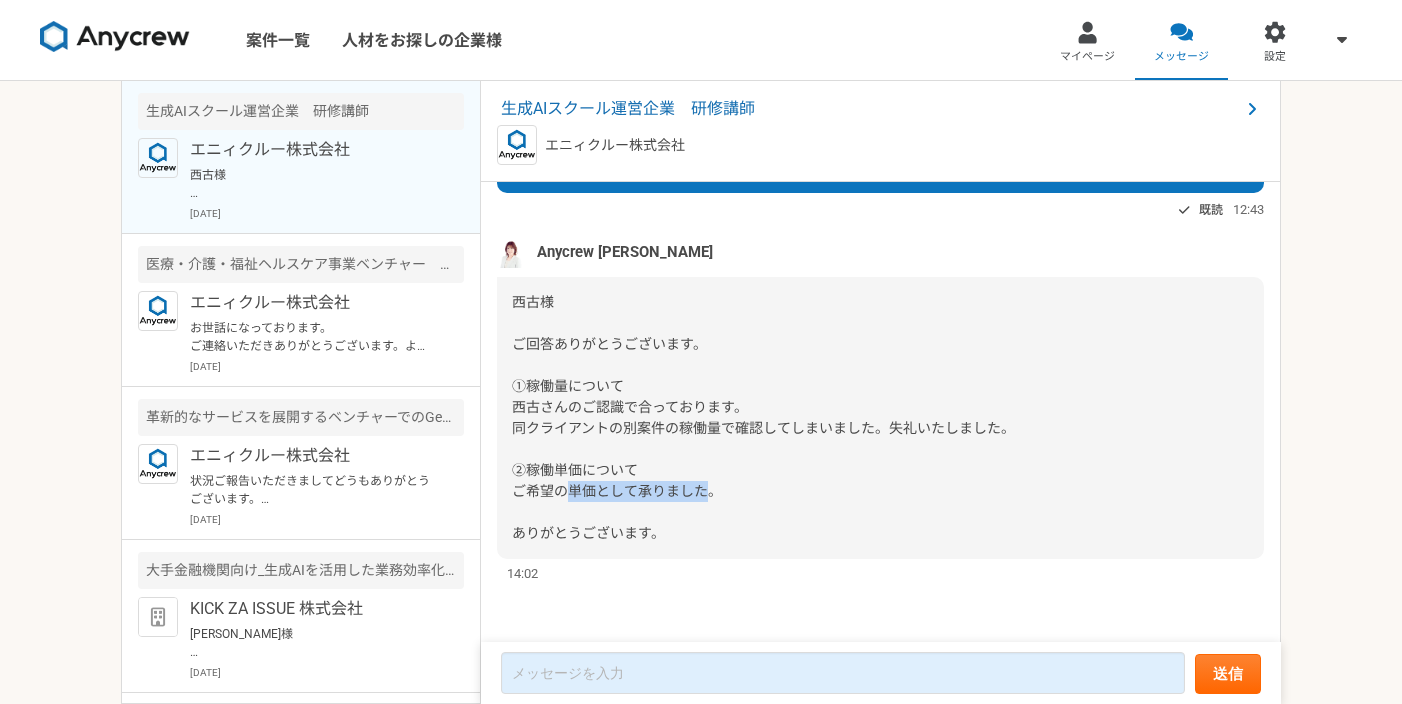 drag, startPoint x: 568, startPoint y: 496, endPoint x: 713, endPoint y: 494, distance: 145.0138 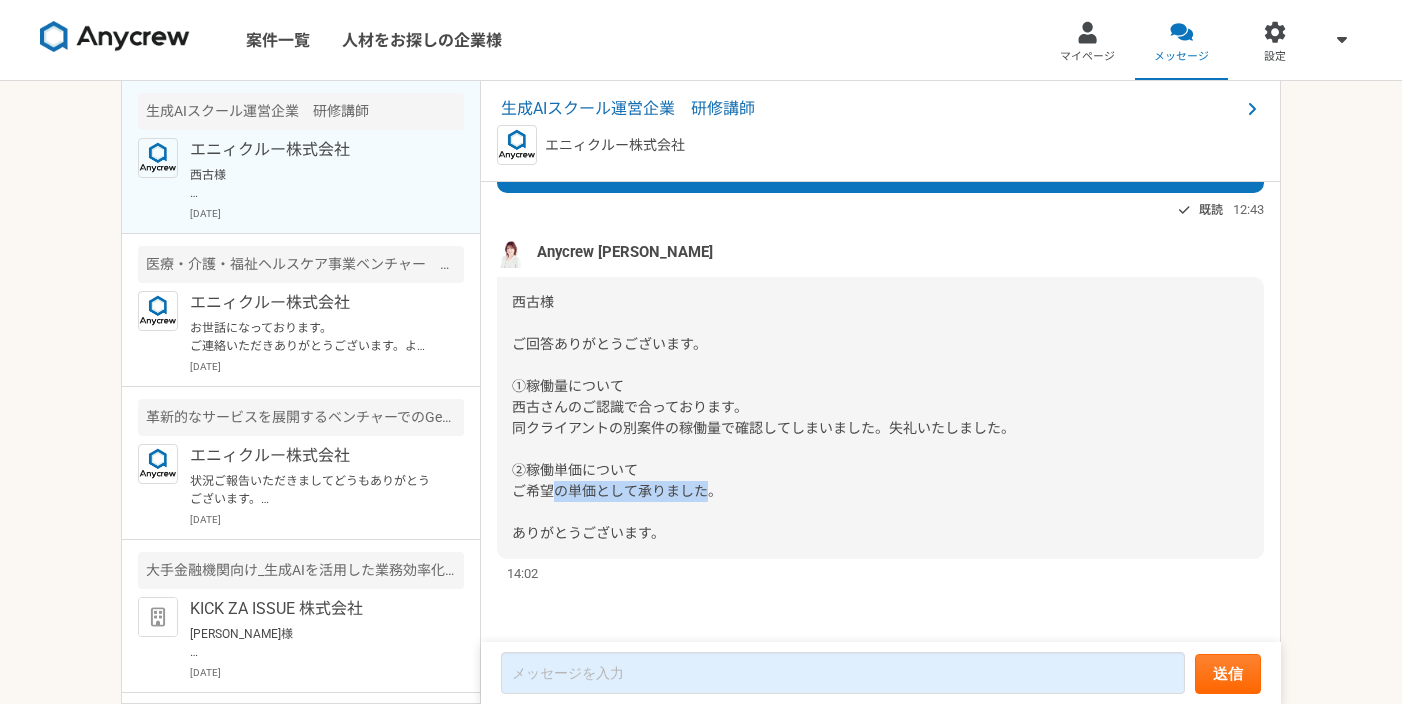 drag, startPoint x: 576, startPoint y: 490, endPoint x: 556, endPoint y: 488, distance: 20.09975 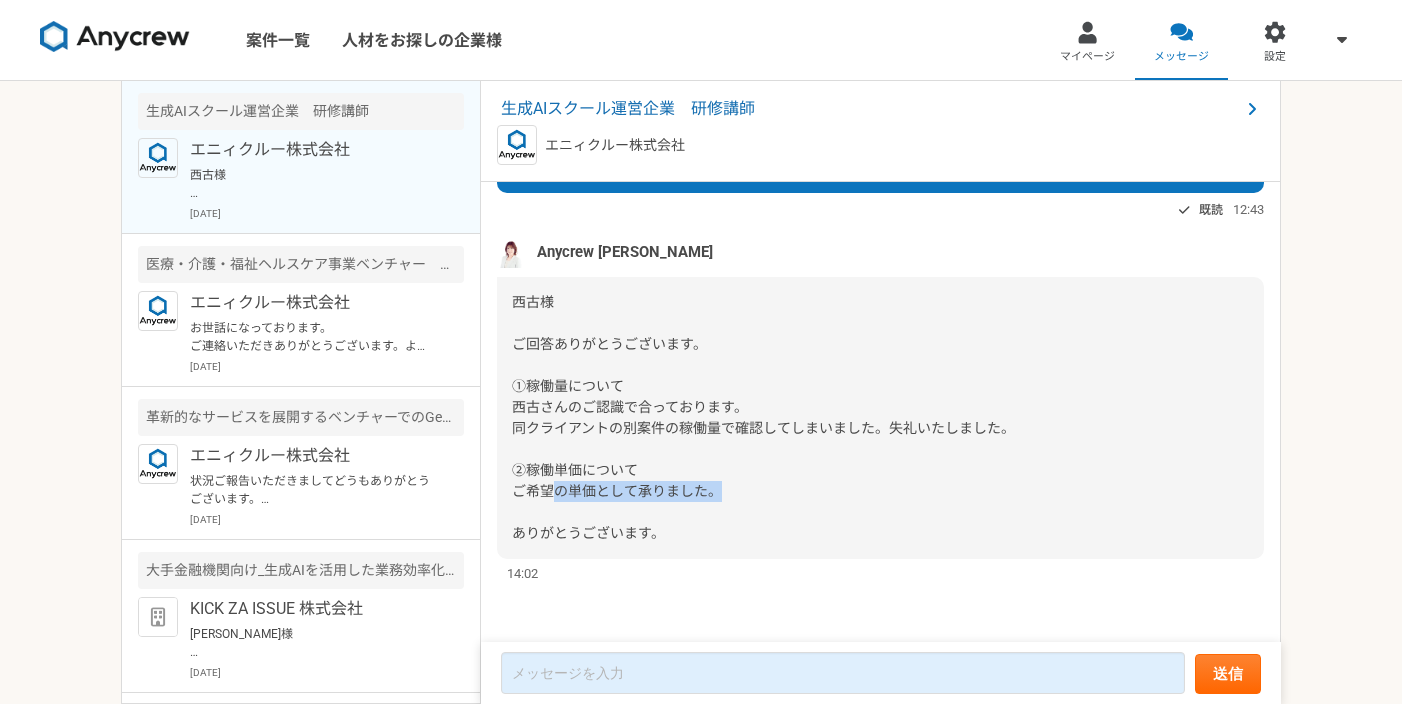 drag, startPoint x: 709, startPoint y: 486, endPoint x: 765, endPoint y: 491, distance: 56.22277 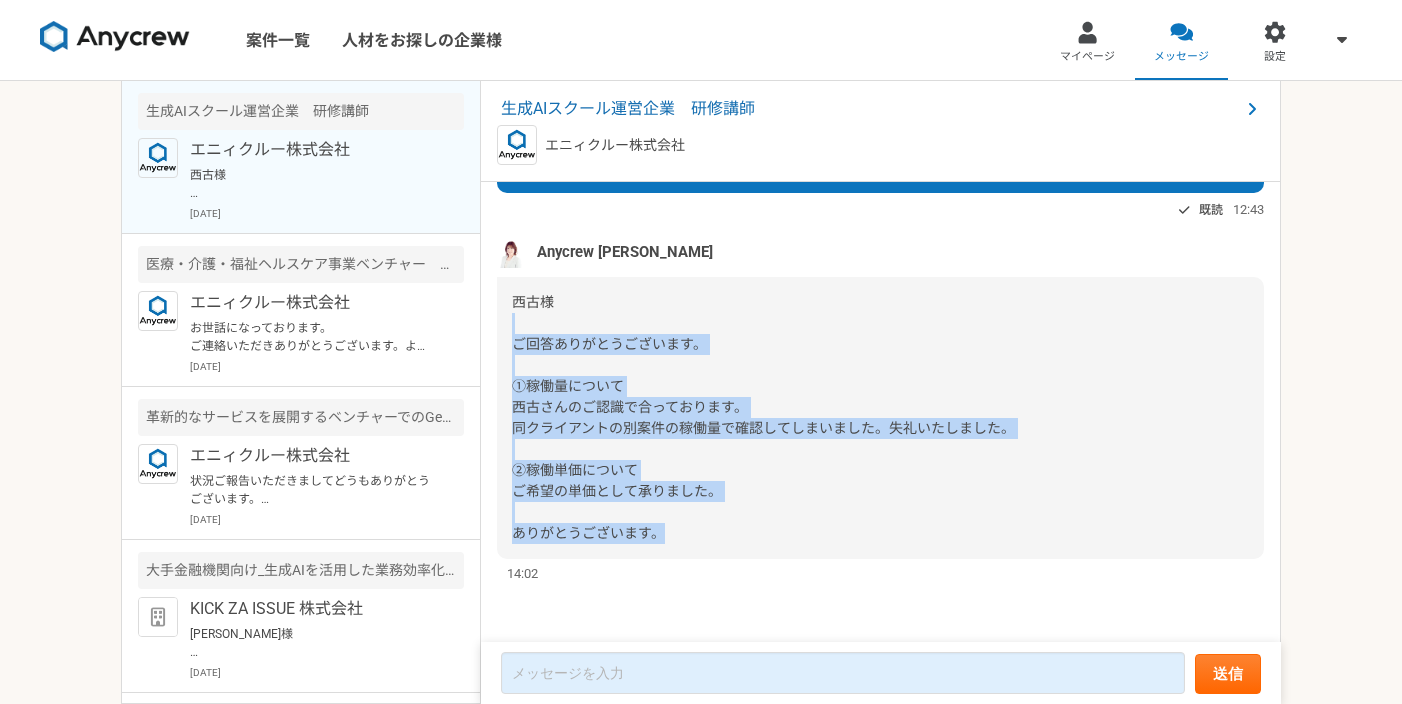 drag, startPoint x: 616, startPoint y: 534, endPoint x: 505, endPoint y: 326, distance: 235.76471 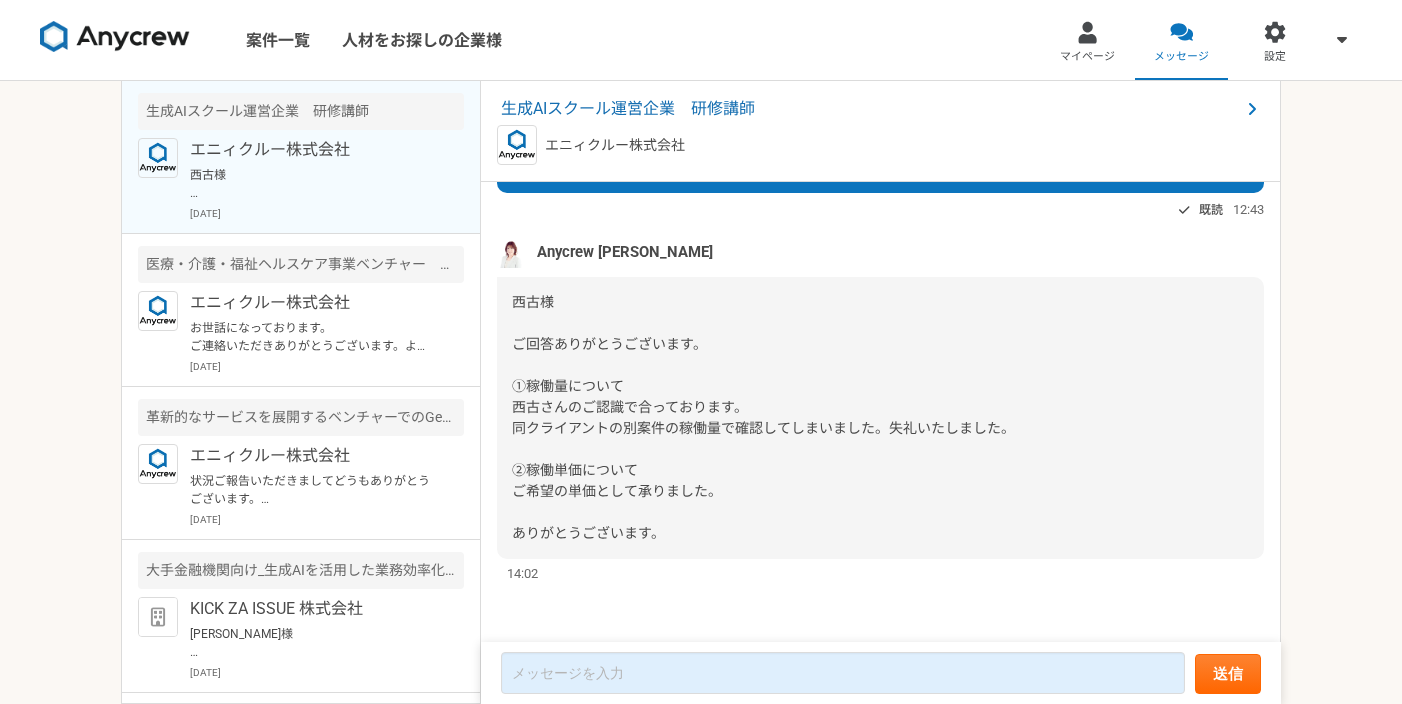 click on "西古様
ご回答ありがとうございます。
①稼働量について
西古さんのご認識で合っております。
同クライアントの別案件の稼働量で確認してしまいました。失礼いたしました。
②稼働単価について
ご希望の単価として承りました。
ありがとうございます。" at bounding box center [880, 418] 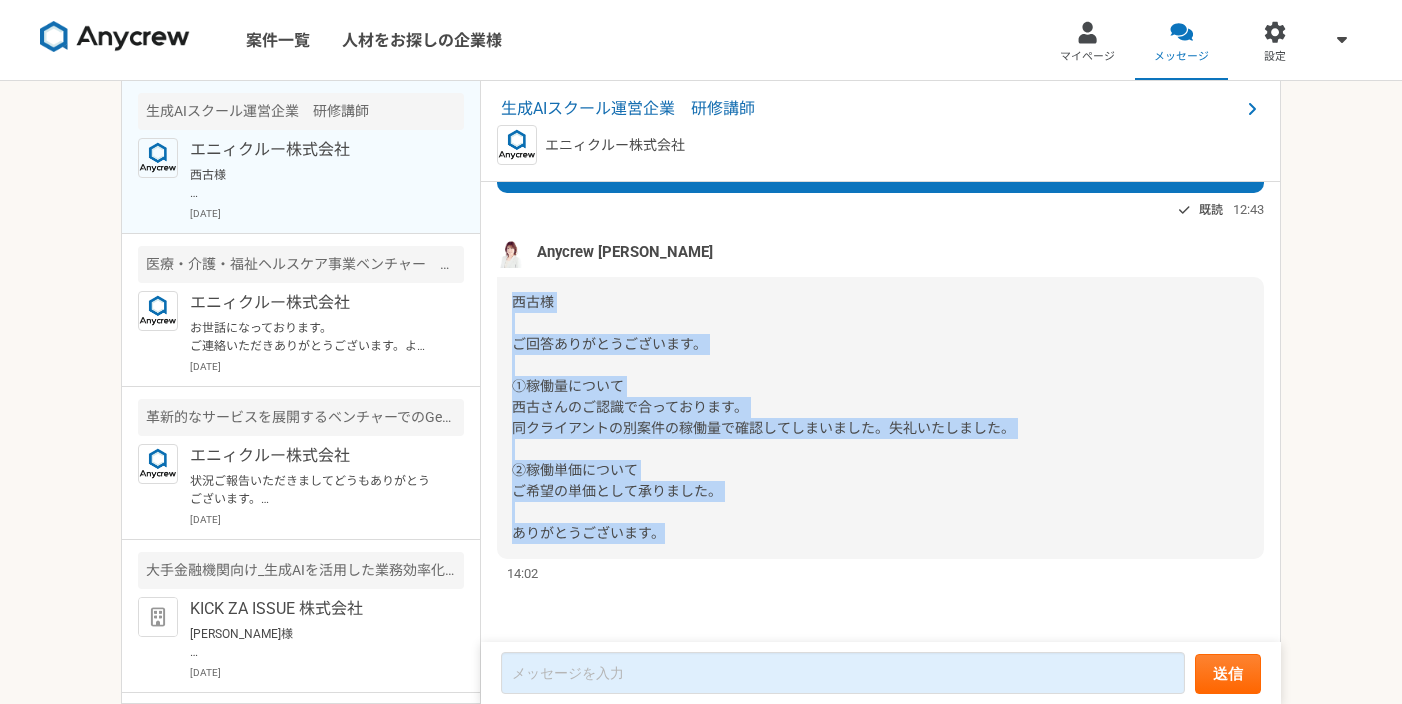 drag, startPoint x: 514, startPoint y: 299, endPoint x: 740, endPoint y: 559, distance: 344.49384 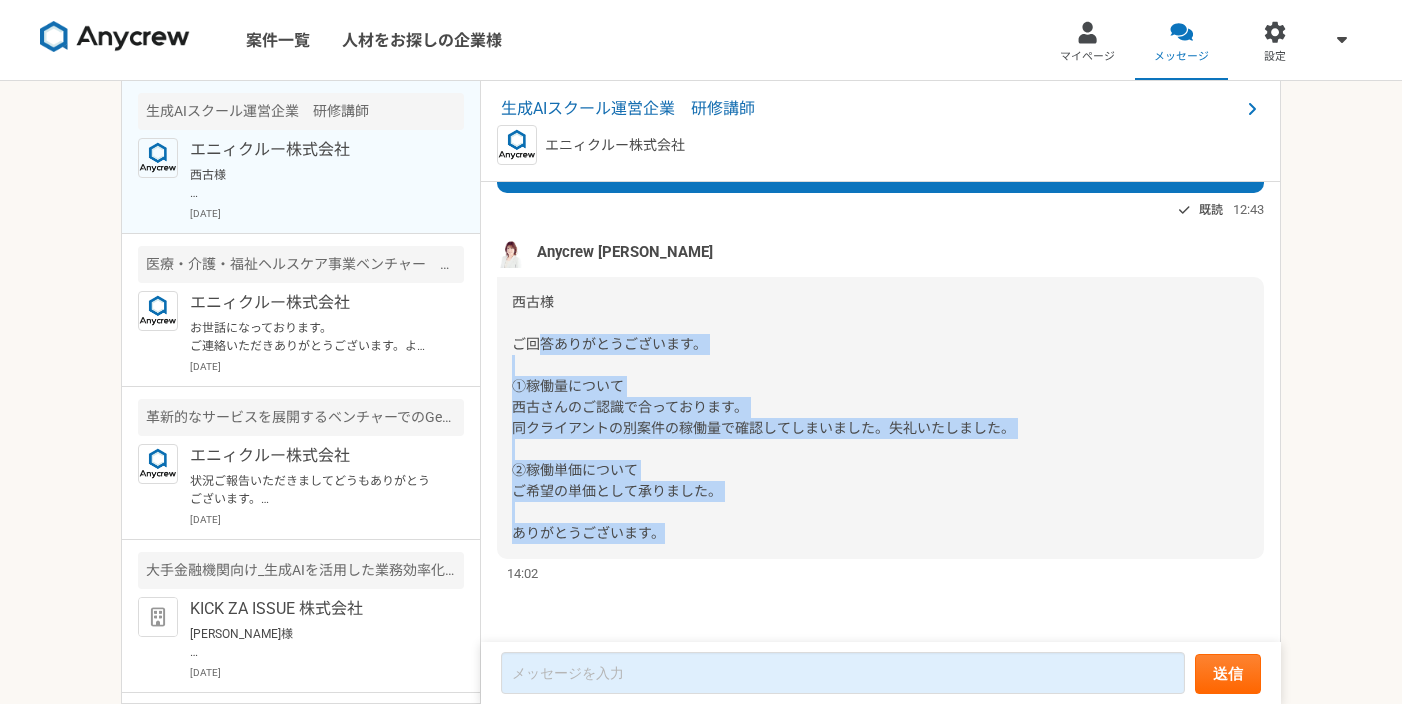 drag, startPoint x: 663, startPoint y: 550, endPoint x: 535, endPoint y: 352, distance: 235.77107 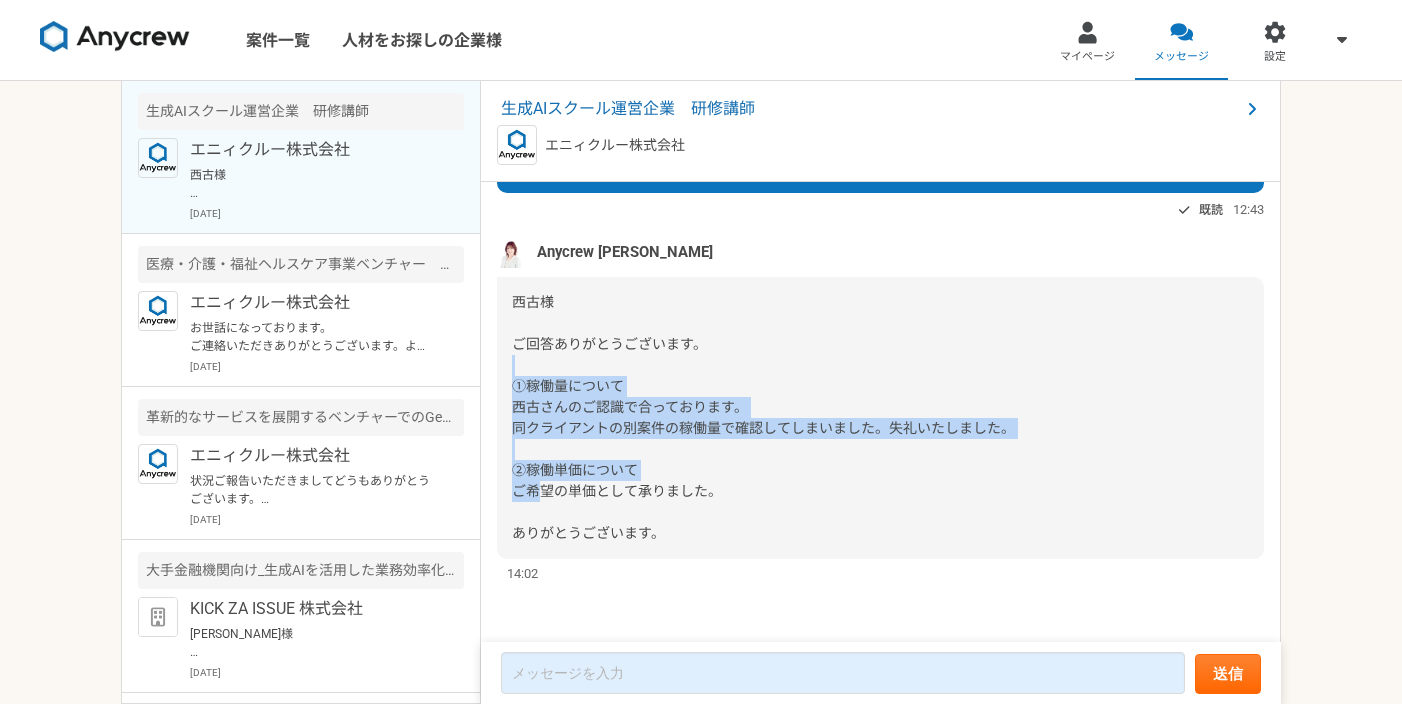 click on "西古様
ご回答ありがとうございます。
①稼働量について
西古さんのご認識で合っております。
同クライアントの別案件の稼働量で確認してしまいました。失礼いたしました。
②稼働単価について
ご希望の単価として承りました。
ありがとうございます。" at bounding box center [880, 418] 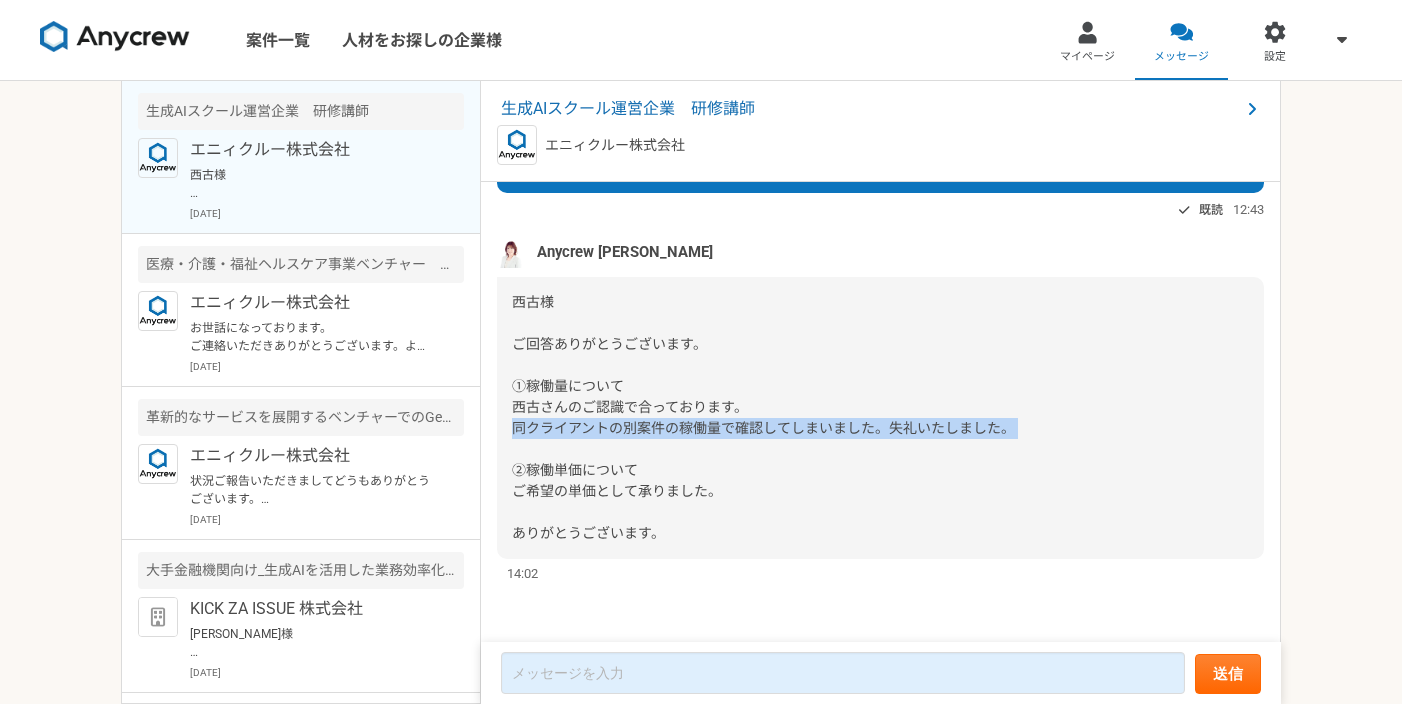 drag, startPoint x: 528, startPoint y: 425, endPoint x: 1046, endPoint y: 451, distance: 518.6521 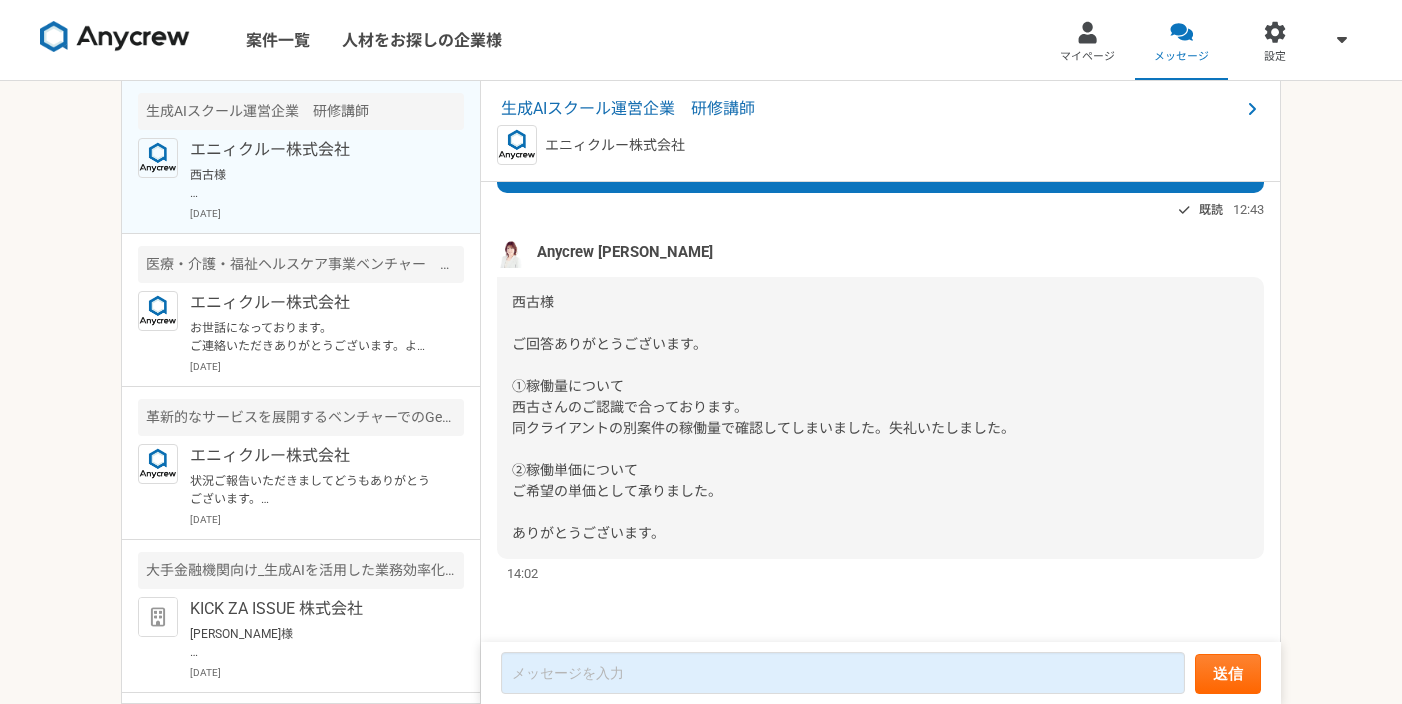 click on "西古様
ご回答ありがとうございます。
①稼働量について
西古さんのご認識で合っております。
同クライアントの別案件の稼働量で確認してしまいました。失礼いたしました。
②稼働単価について
ご希望の単価として承りました。
ありがとうございます。" at bounding box center [313, 184] 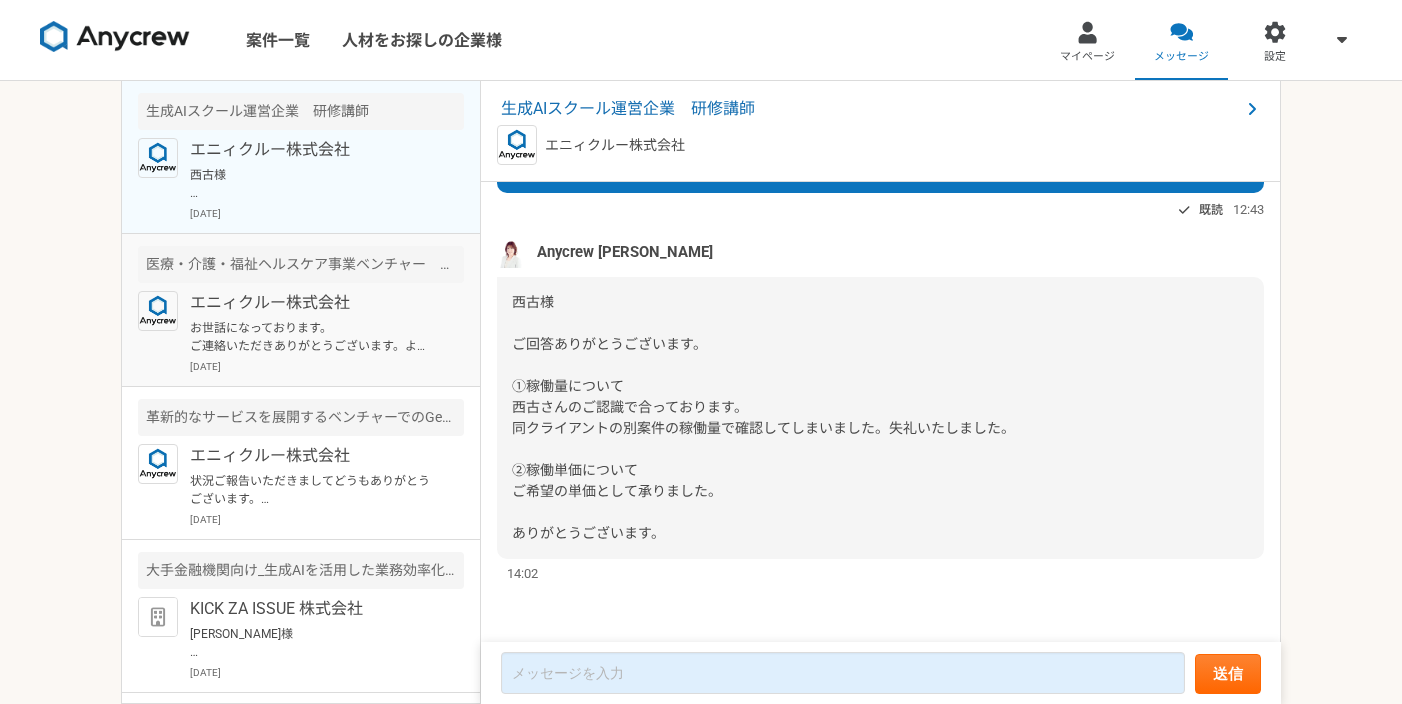 click on "エニィクルー株式会社 お世話になっております。
ご連絡いただきありがとうございます。よろしくお願いいたします。 [DATE]" at bounding box center (327, 332) 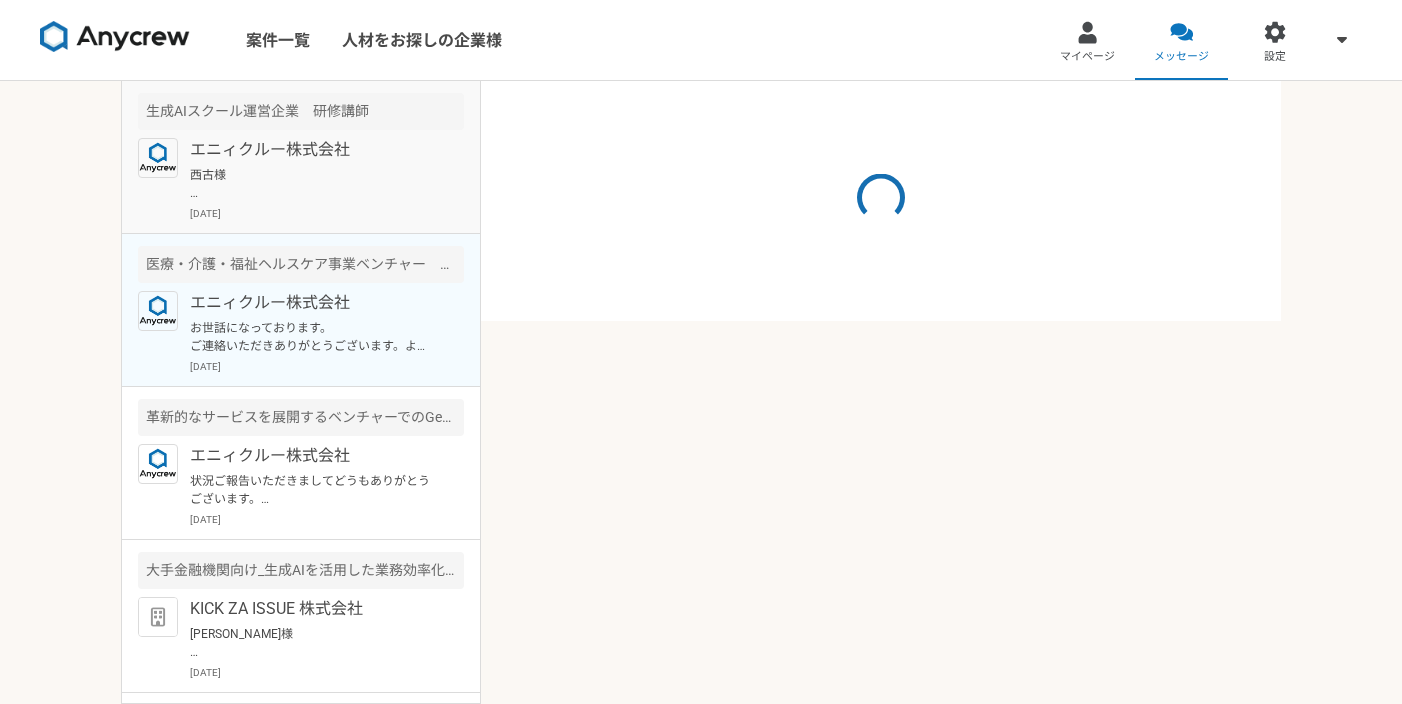 click on "西古様
ご回答ありがとうございます。
①稼働量について
西古さんのご認識で合っております。
同クライアントの別案件の稼働量で確認してしまいました。失礼いたしました。
②稼働単価について
ご希望の単価として承りました。
ありがとうございます。" at bounding box center (313, 184) 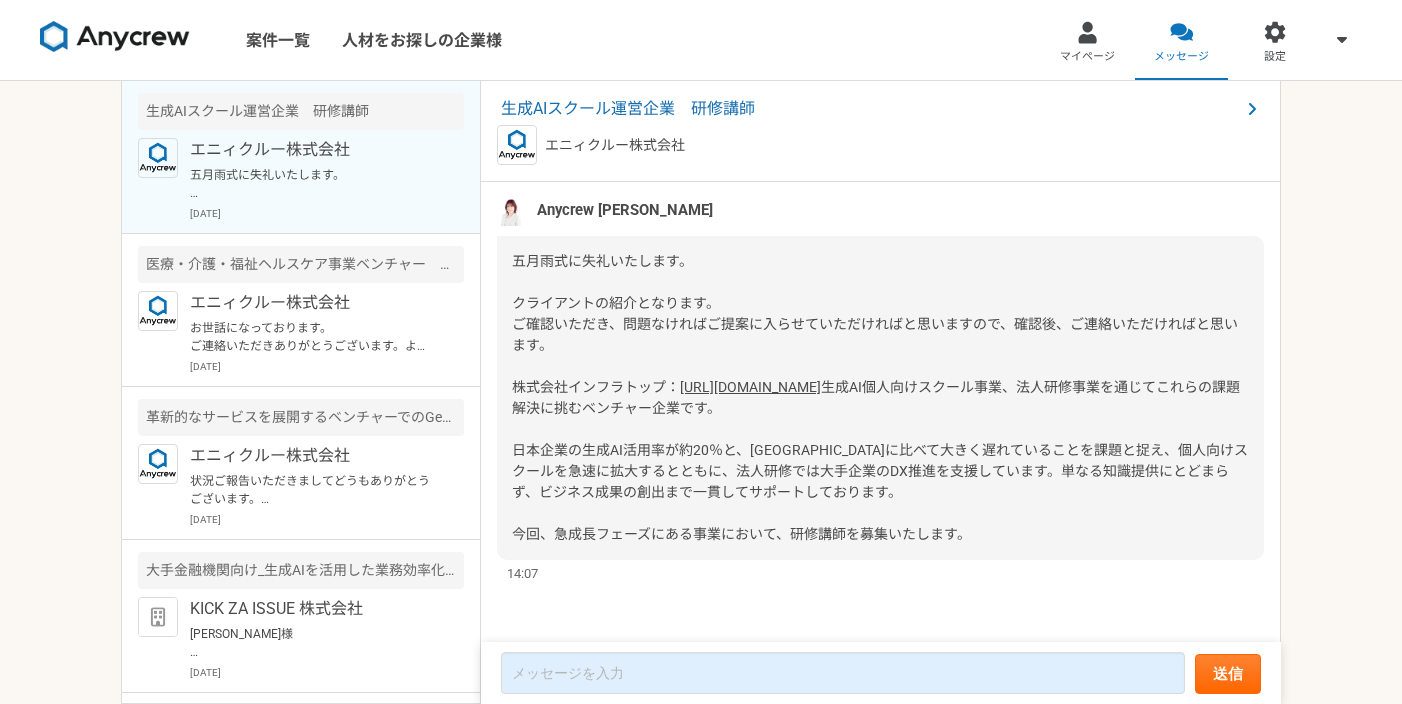 scroll, scrollTop: 2450, scrollLeft: 0, axis: vertical 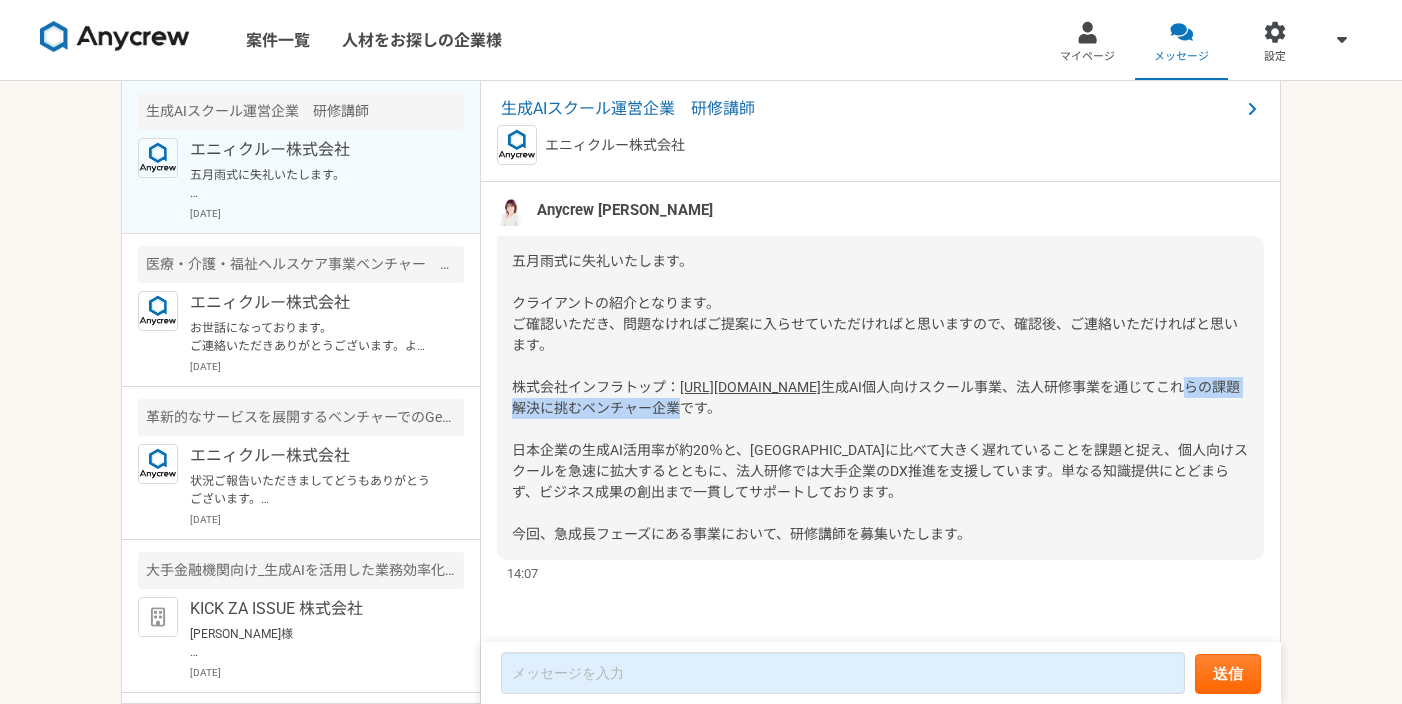 drag, startPoint x: 859, startPoint y: 408, endPoint x: 1029, endPoint y: 416, distance: 170.18813 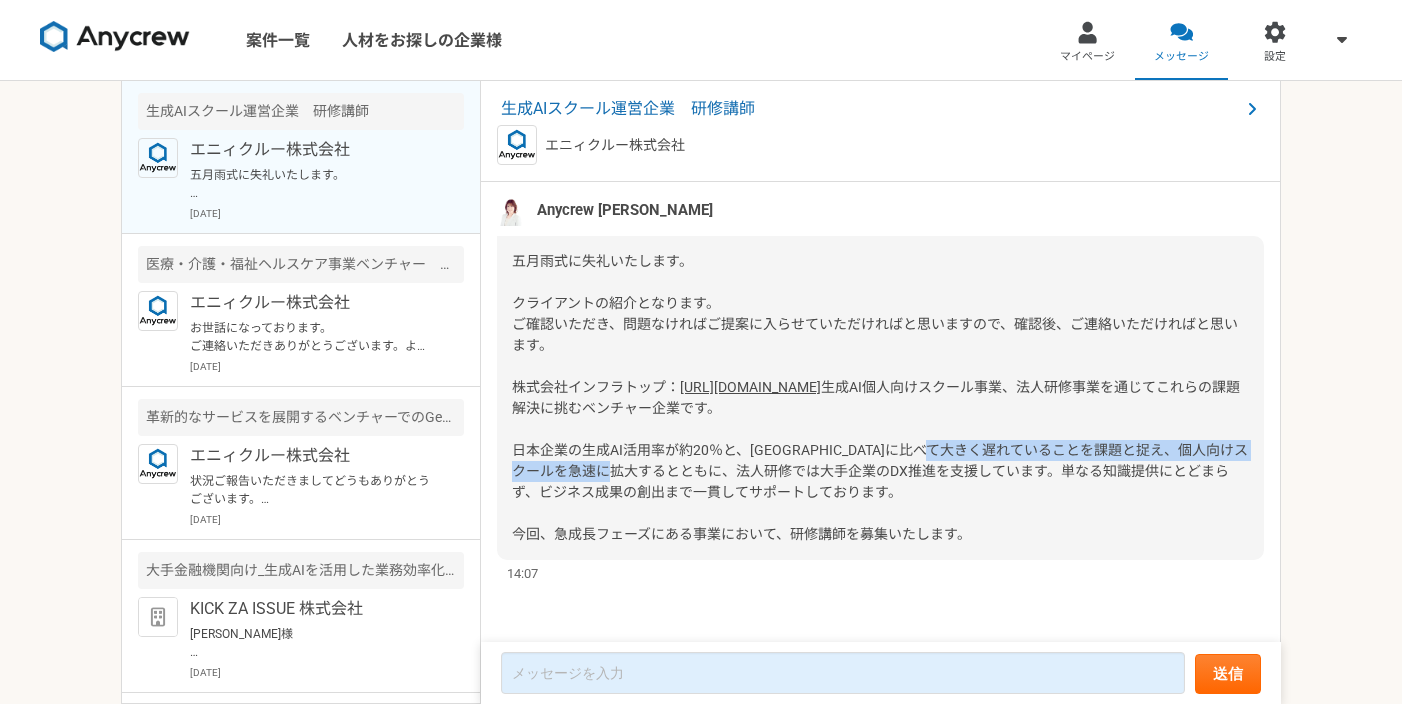 drag, startPoint x: 703, startPoint y: 463, endPoint x: 995, endPoint y: 456, distance: 292.0839 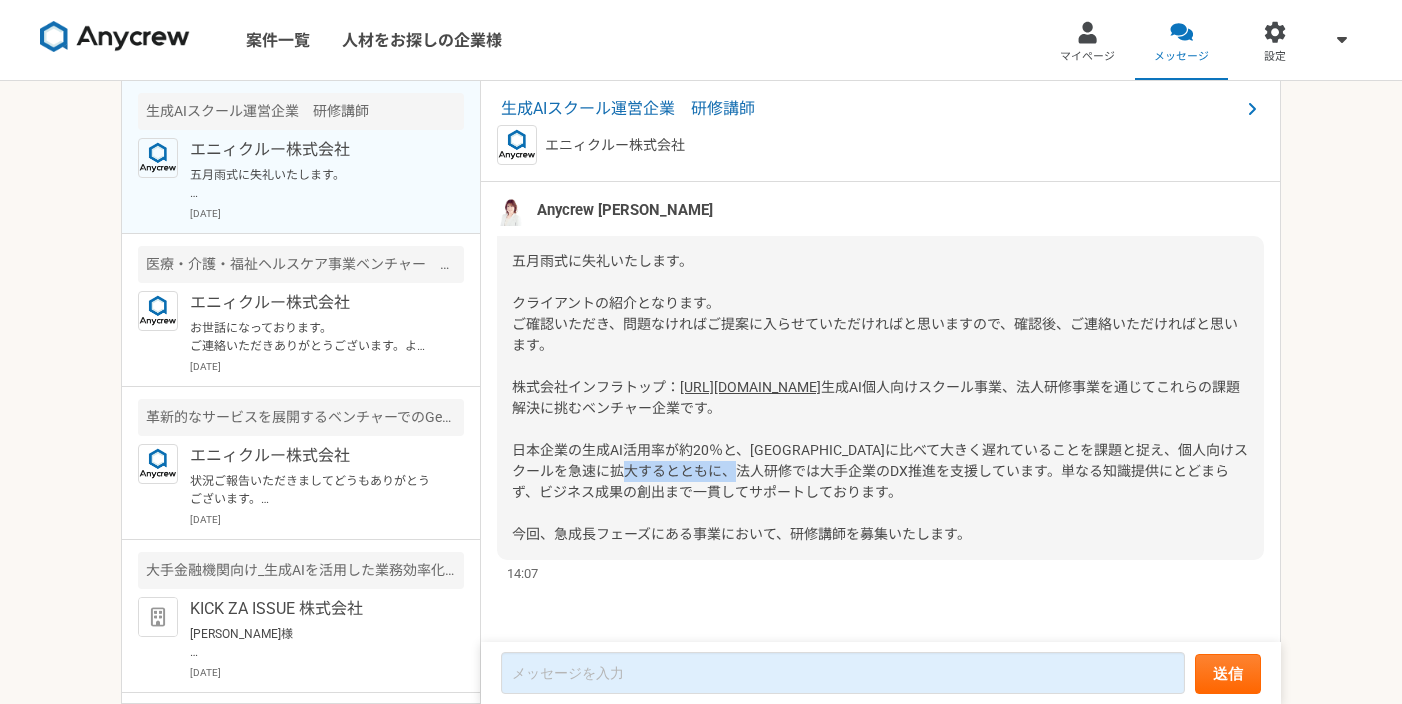 drag, startPoint x: 823, startPoint y: 473, endPoint x: 673, endPoint y: 473, distance: 150 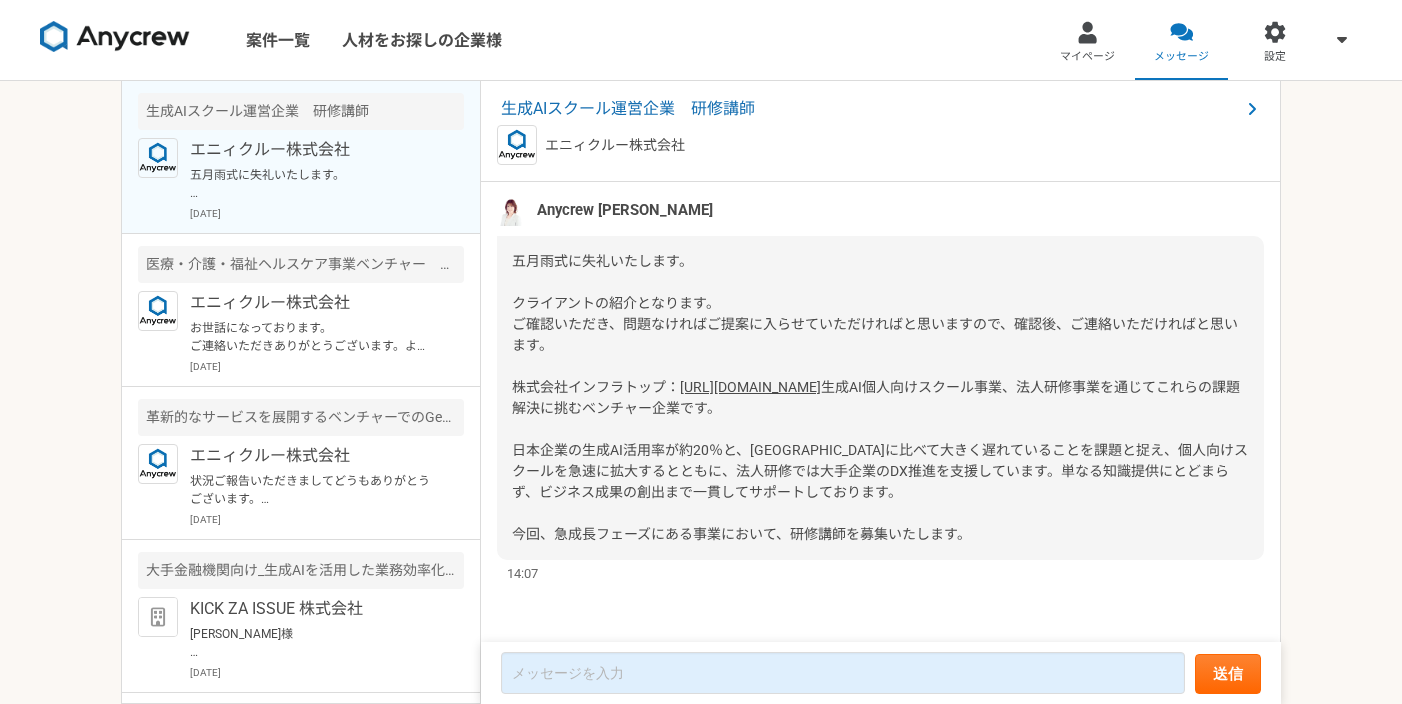 click on "生成AI個人向けスクール事業、法人研修事業を通じてこれらの課題解決に挑むベンチャー企業です。
日本企業の生成AI活用率が約20％と、[GEOGRAPHIC_DATA]に比べて大きく遅れていることを課題と捉え、個人向けスクールを急速に拡大するとともに、法人研修では大手企業のDX推進を支援しています。単なる知識提供にとどまらず、ビジネス成果の創出まで一貫してサポートしております。
今回、急成長フェーズにある事業において、研修講師を募集いたします。" at bounding box center [880, 460] 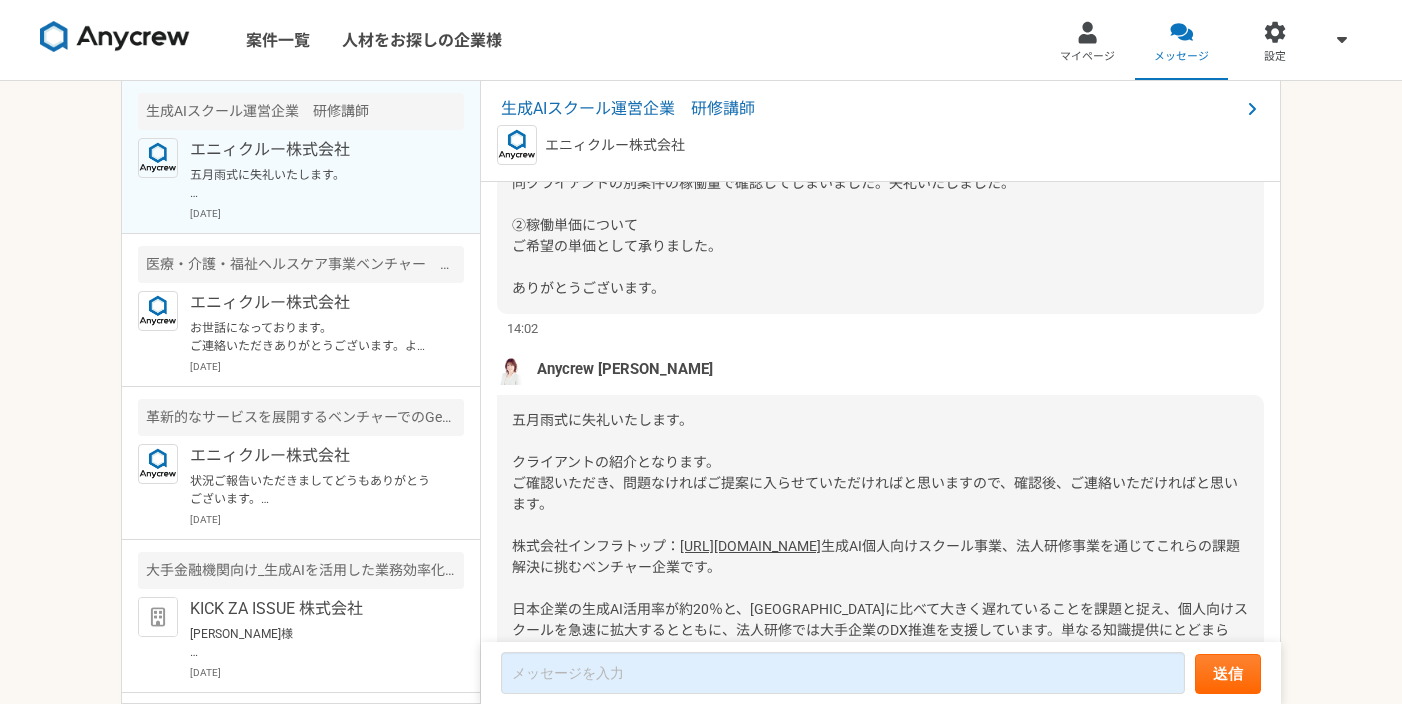 scroll, scrollTop: 2072, scrollLeft: 0, axis: vertical 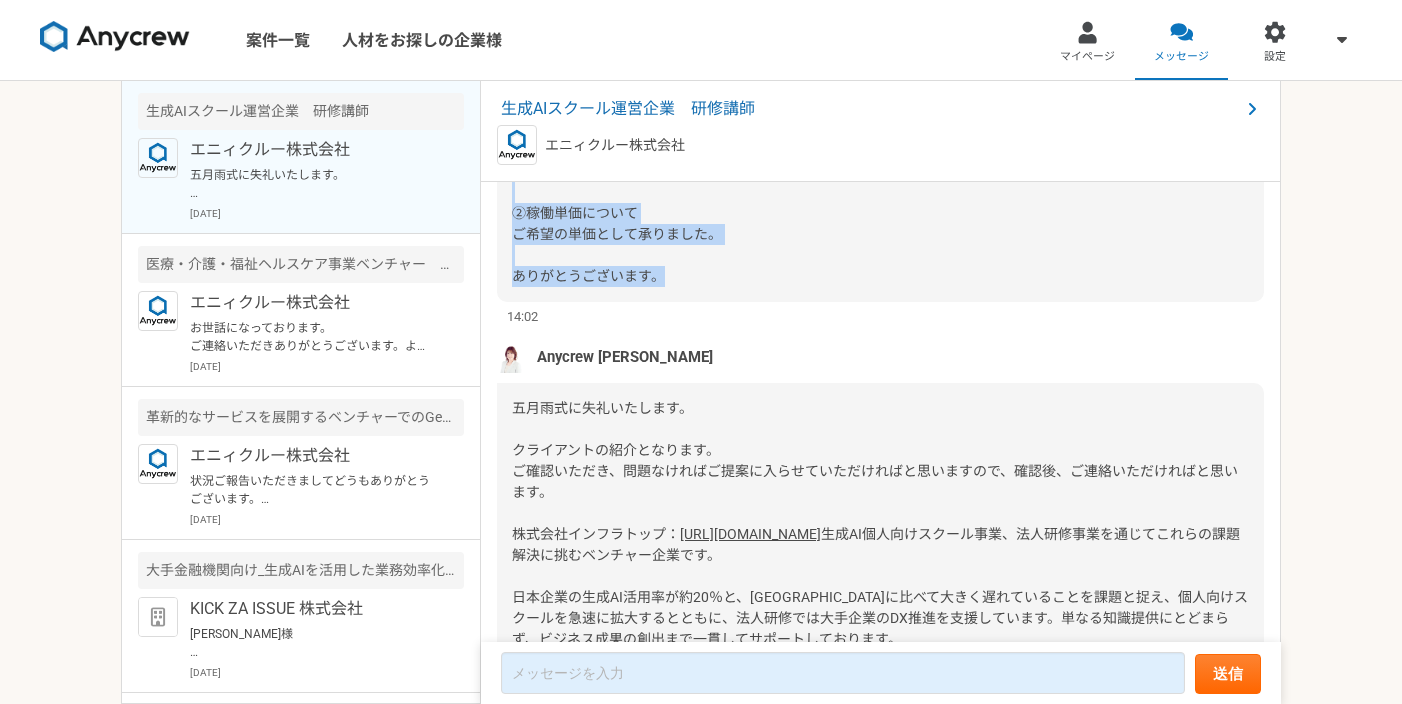 drag, startPoint x: 514, startPoint y: 233, endPoint x: 690, endPoint y: 474, distance: 298.4242 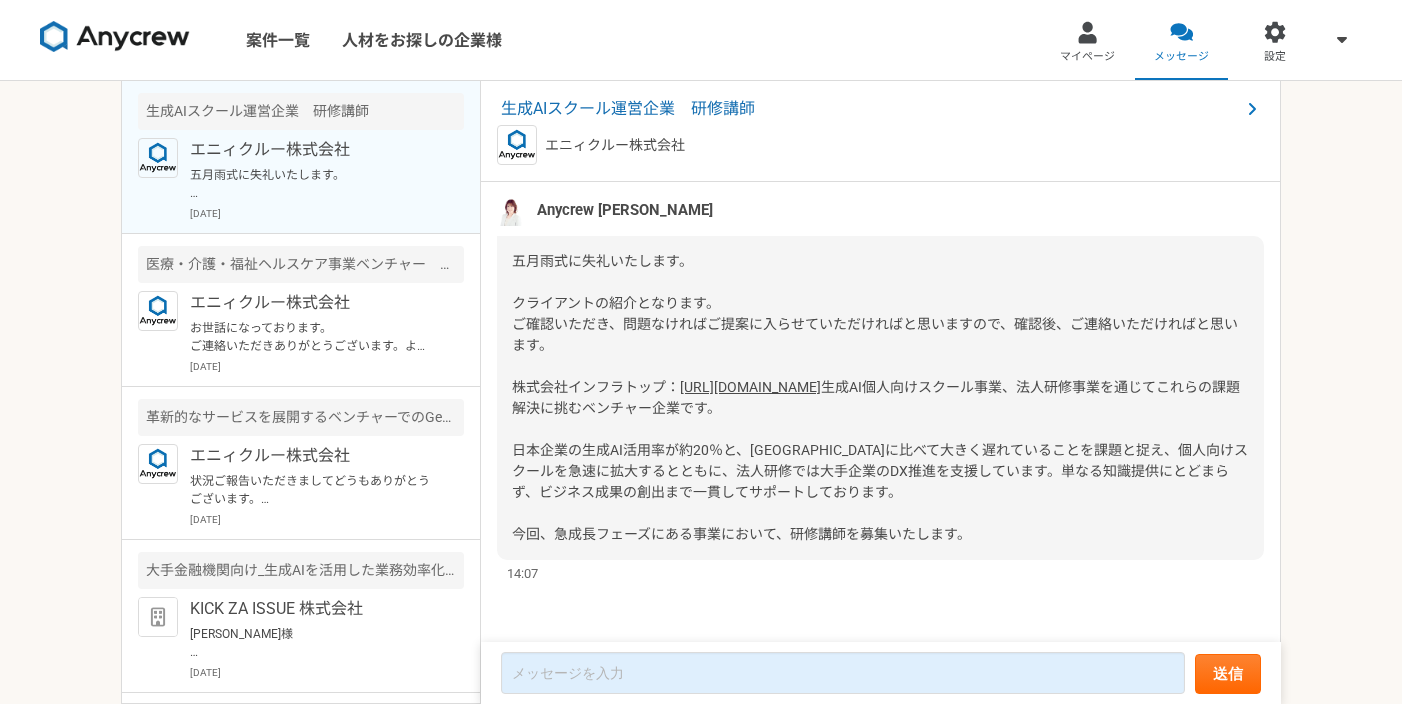 scroll, scrollTop: 2450, scrollLeft: 0, axis: vertical 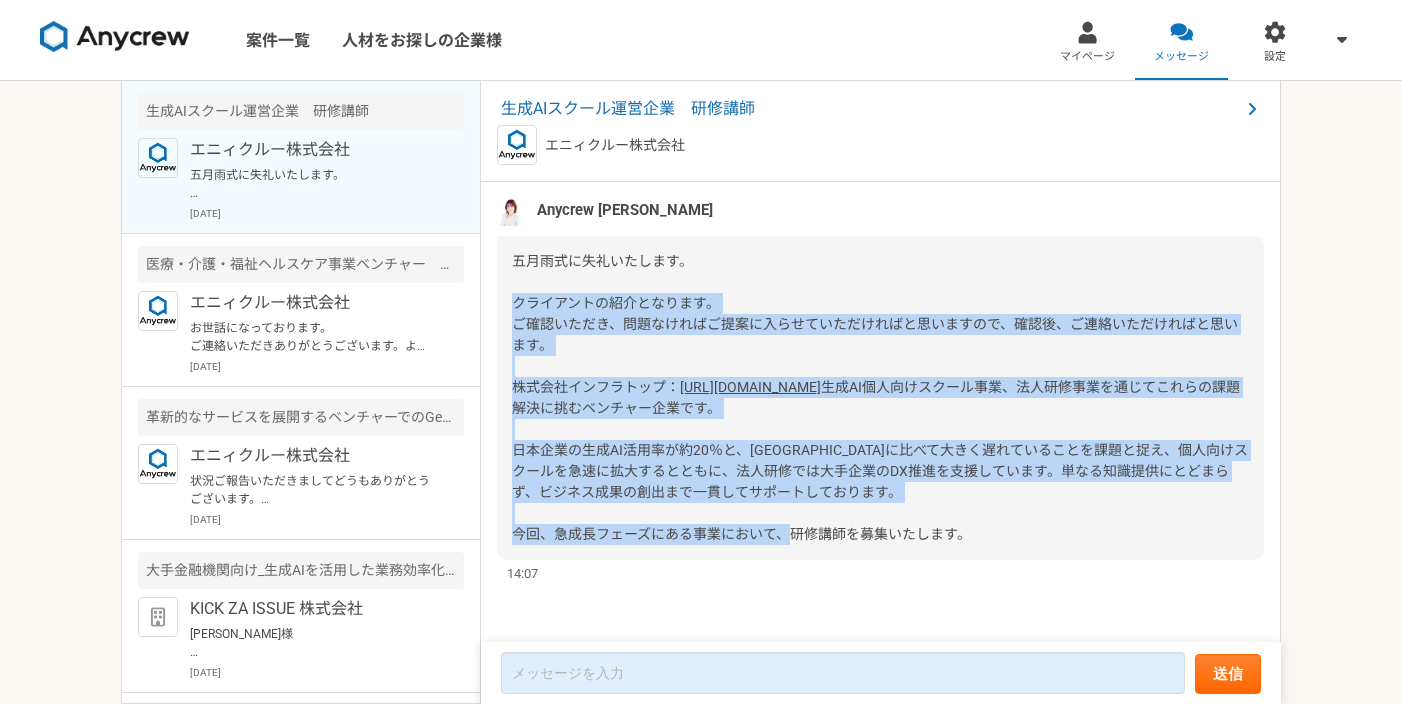 drag, startPoint x: 514, startPoint y: 252, endPoint x: 1026, endPoint y: 549, distance: 591.90625 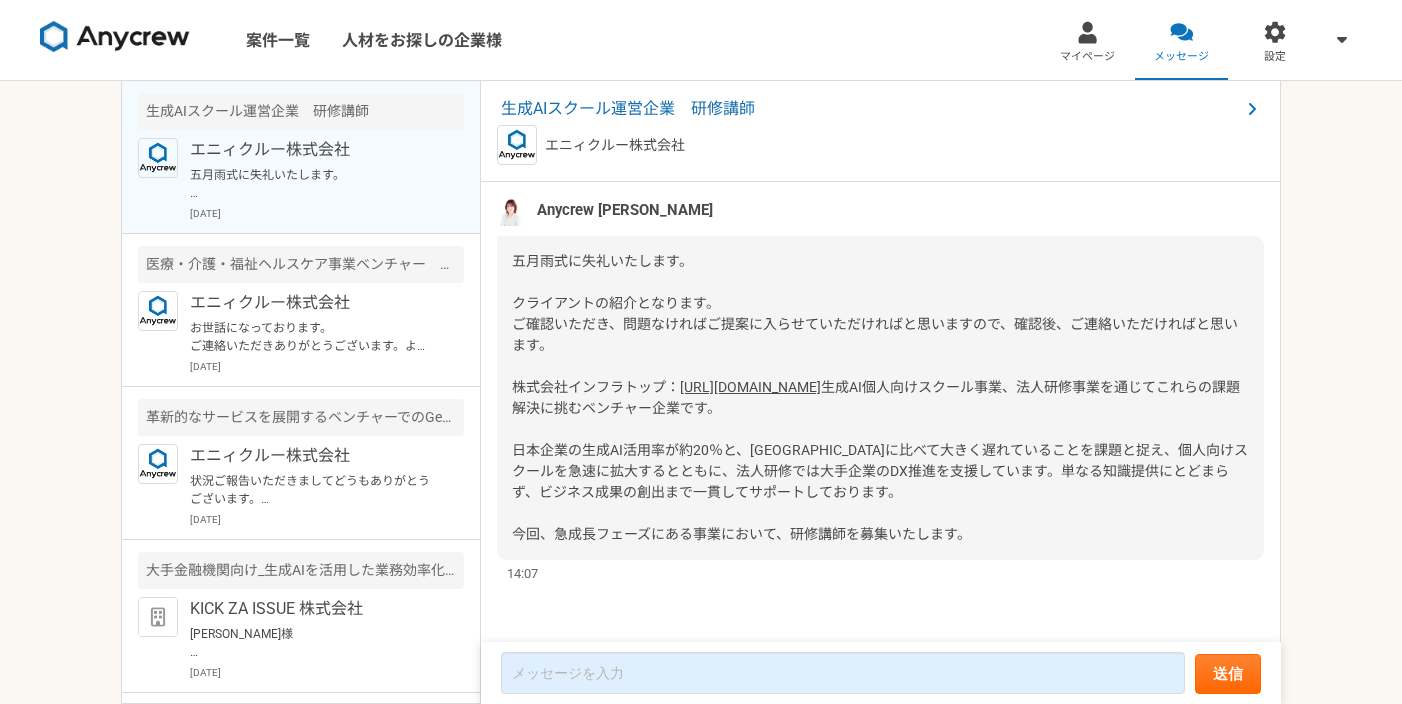 click on "五月雨式に失礼いたします。
クライアントの紹介となります。
ご確認いただき、問題なければご提案に入らせていただければと思いますので、確認後、ご連絡いただければと思います。
株式会社インフラトップ：" at bounding box center [875, 324] 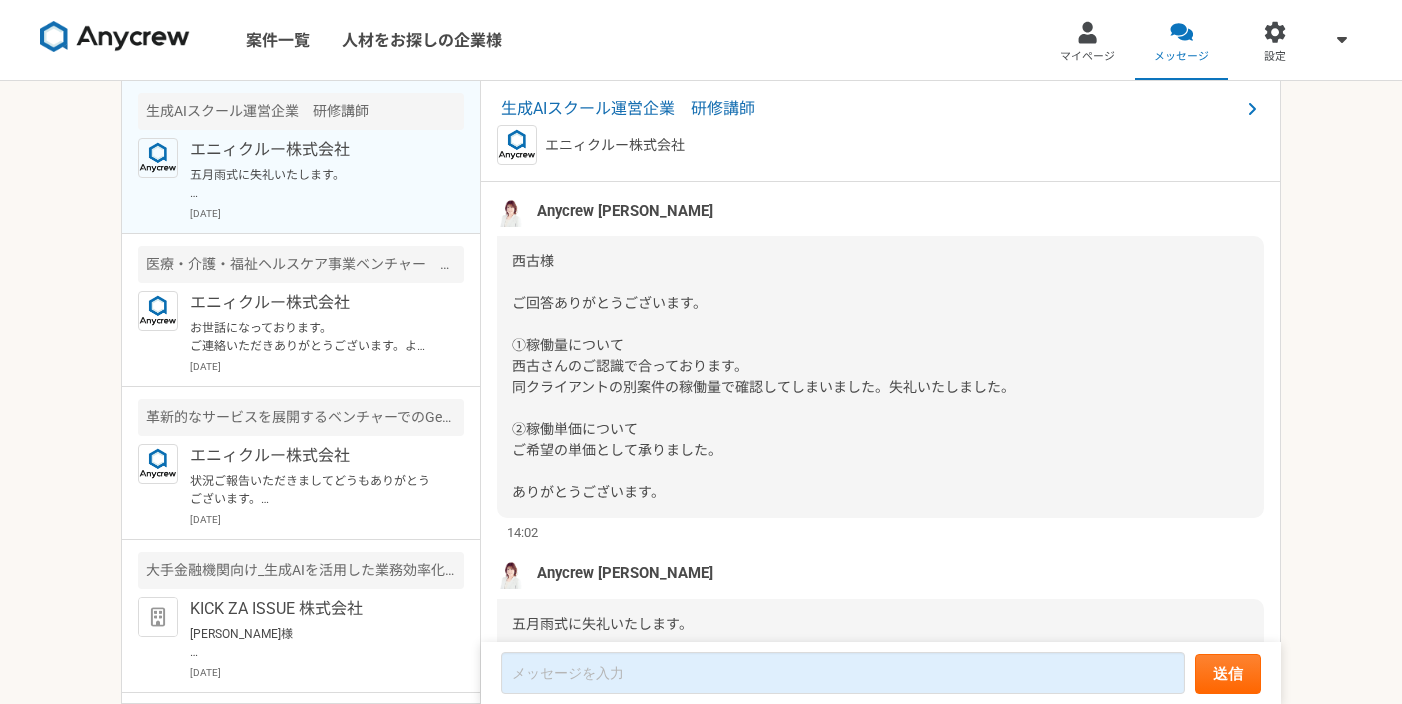 scroll, scrollTop: 2011, scrollLeft: 0, axis: vertical 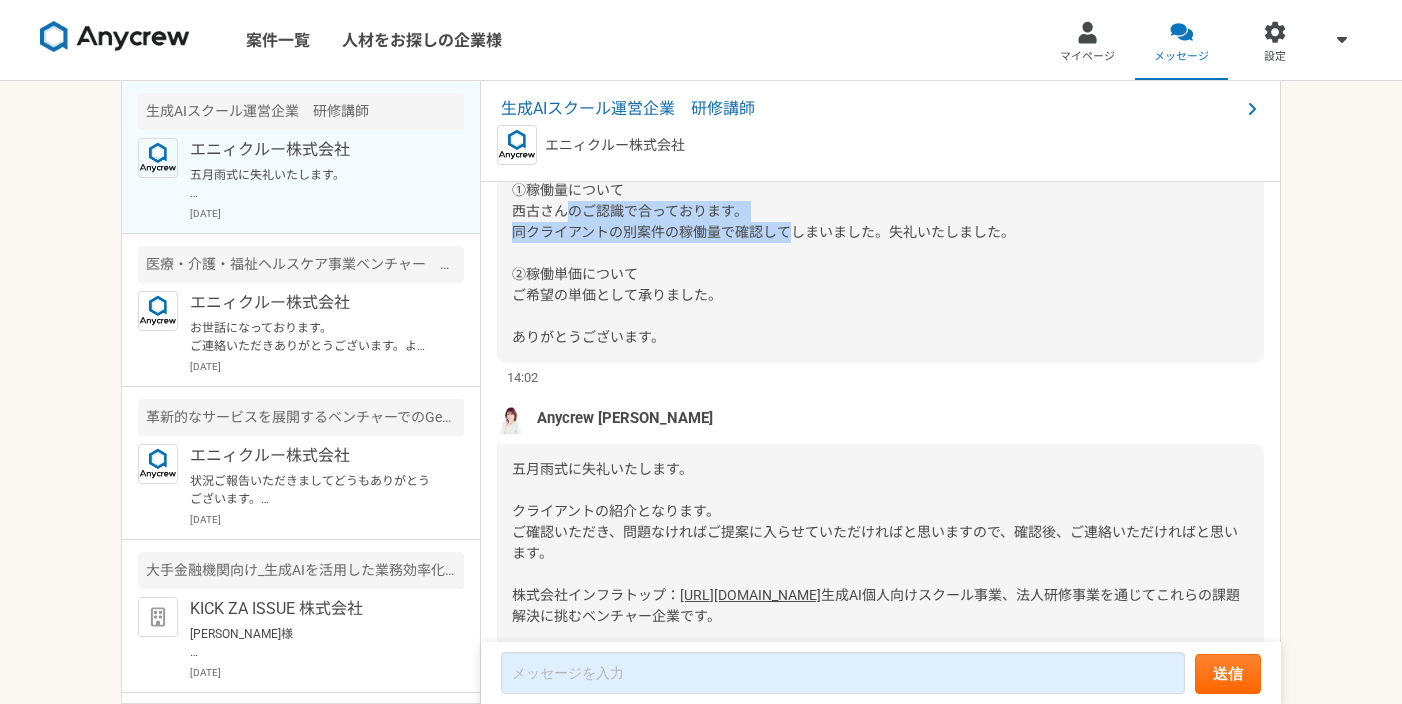 drag, startPoint x: 574, startPoint y: 407, endPoint x: 797, endPoint y: 412, distance: 223.05605 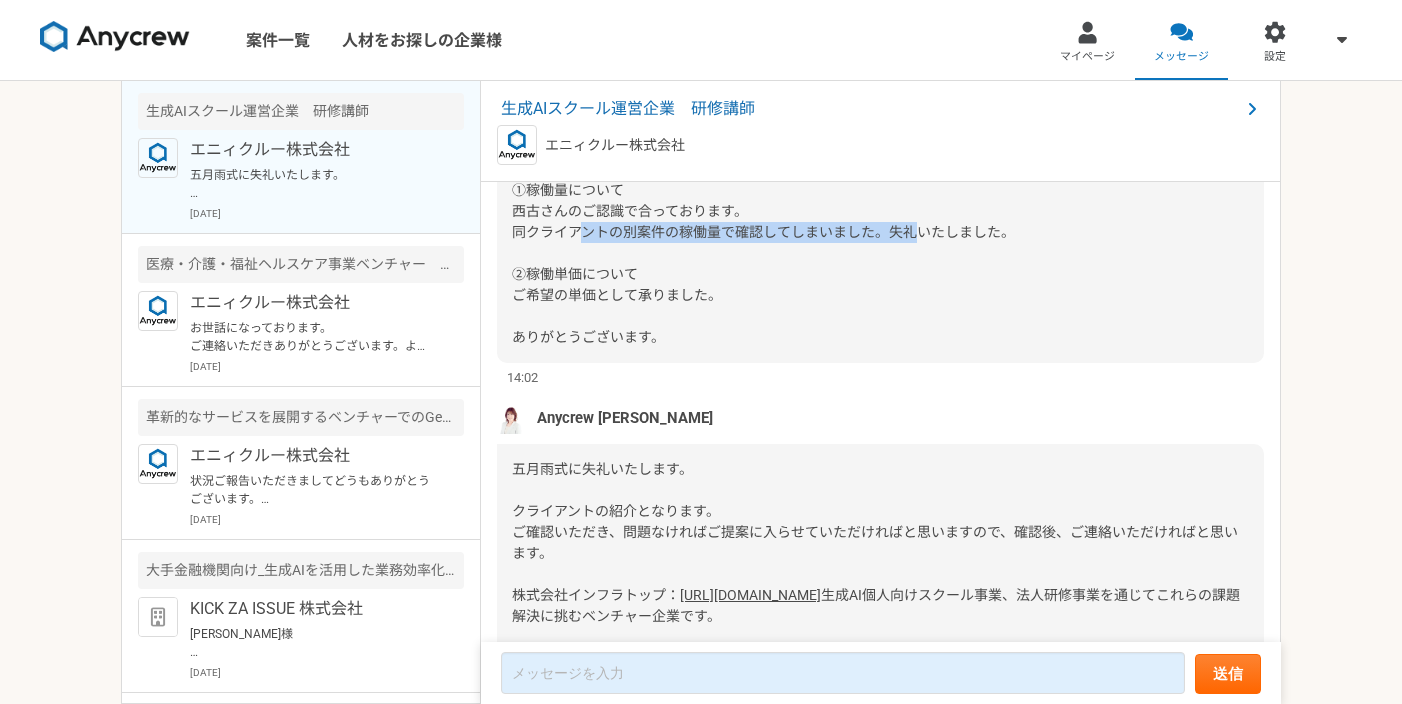 drag, startPoint x: 587, startPoint y: 419, endPoint x: 917, endPoint y: 416, distance: 330.01364 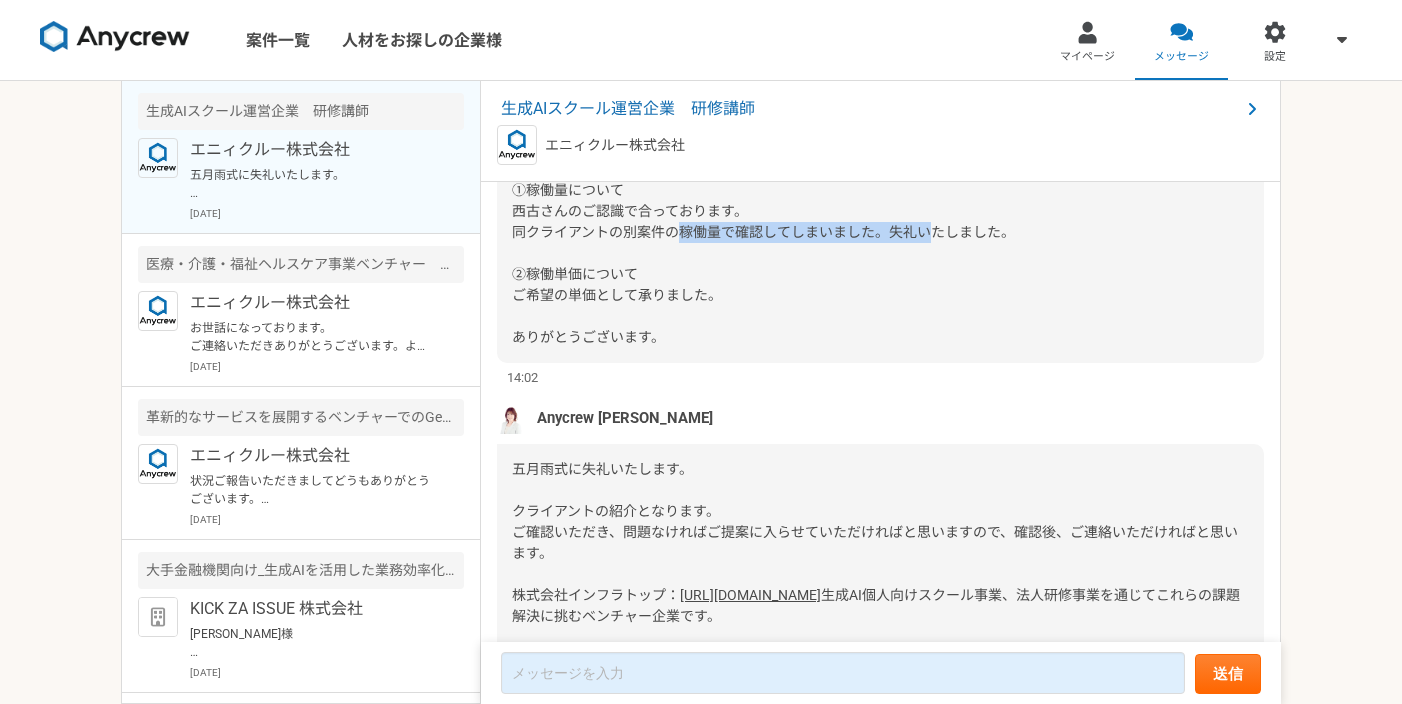 drag, startPoint x: 917, startPoint y: 416, endPoint x: 684, endPoint y: 417, distance: 233.00215 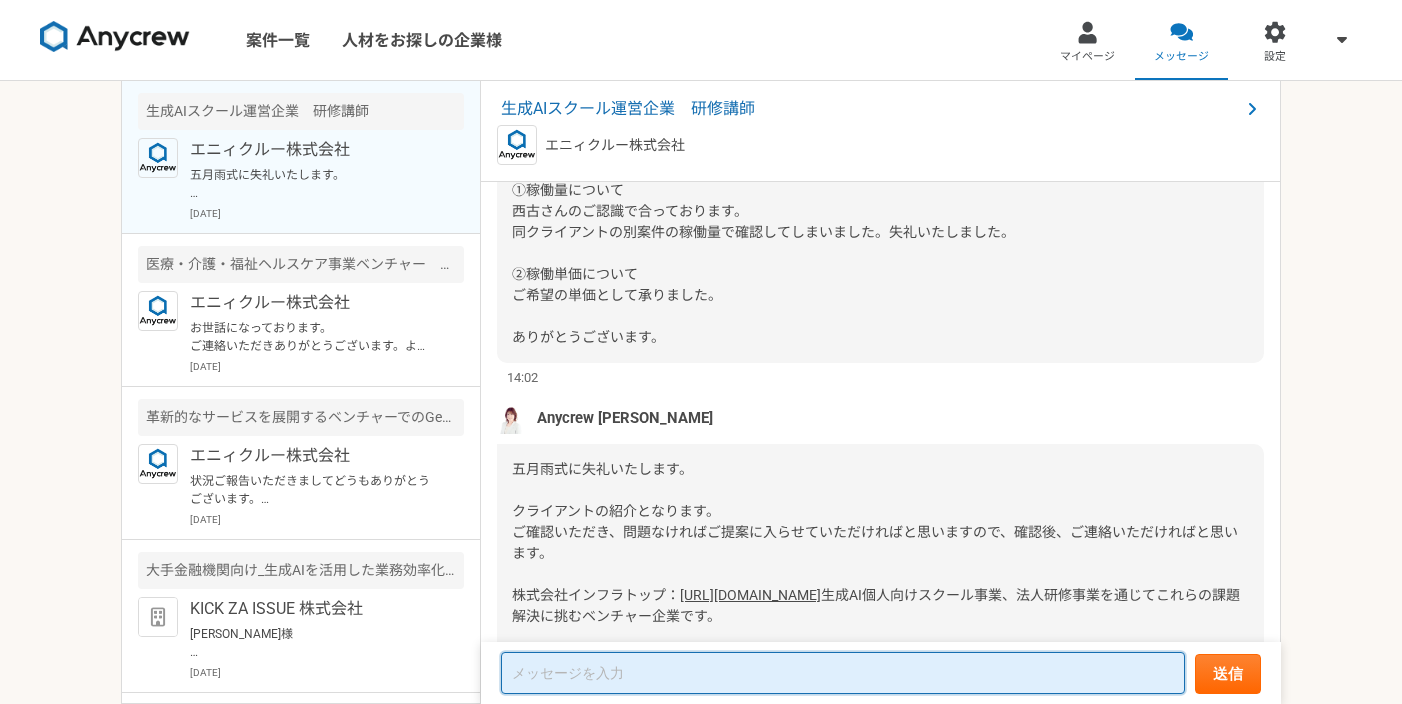 click at bounding box center [843, 673] 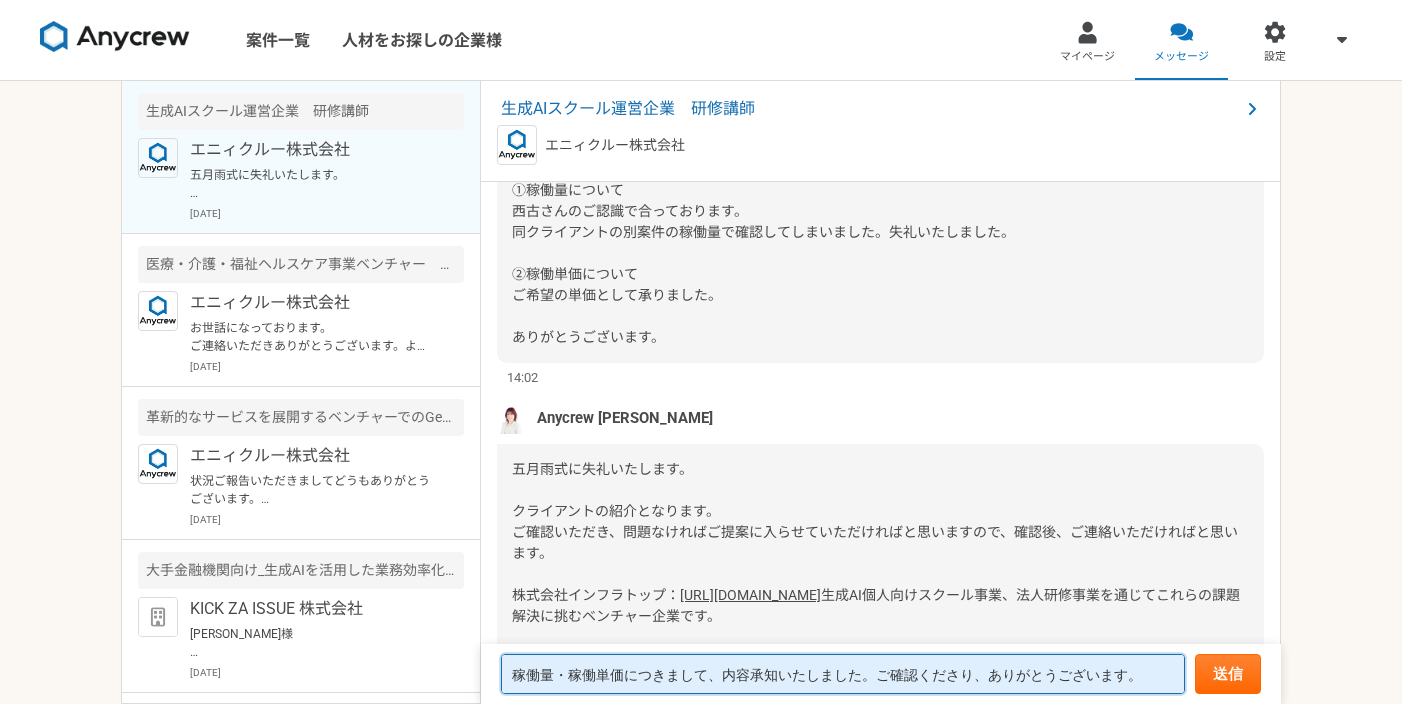 drag, startPoint x: 876, startPoint y: 676, endPoint x: 701, endPoint y: 672, distance: 175.04572 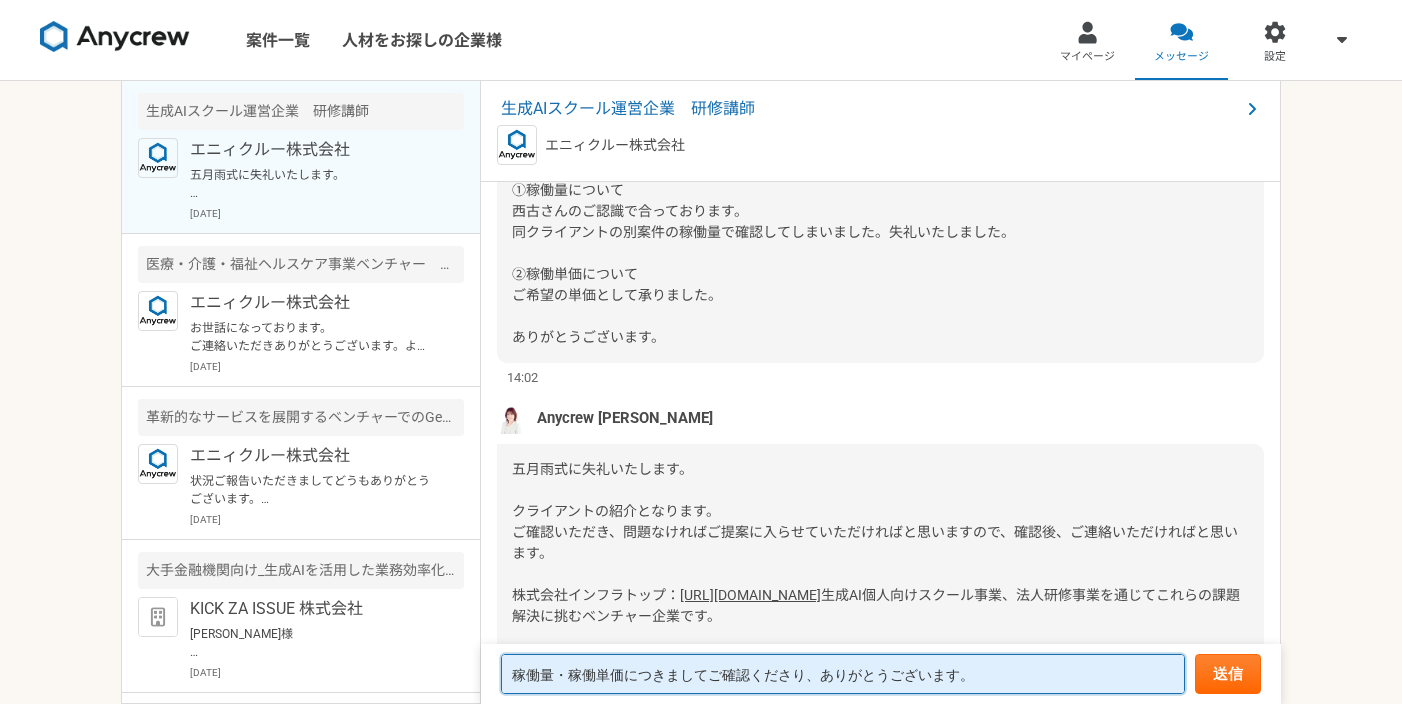 click on "稼働量・稼働単価につきましてご確認くださり、ありがとうございます。" at bounding box center [843, 674] 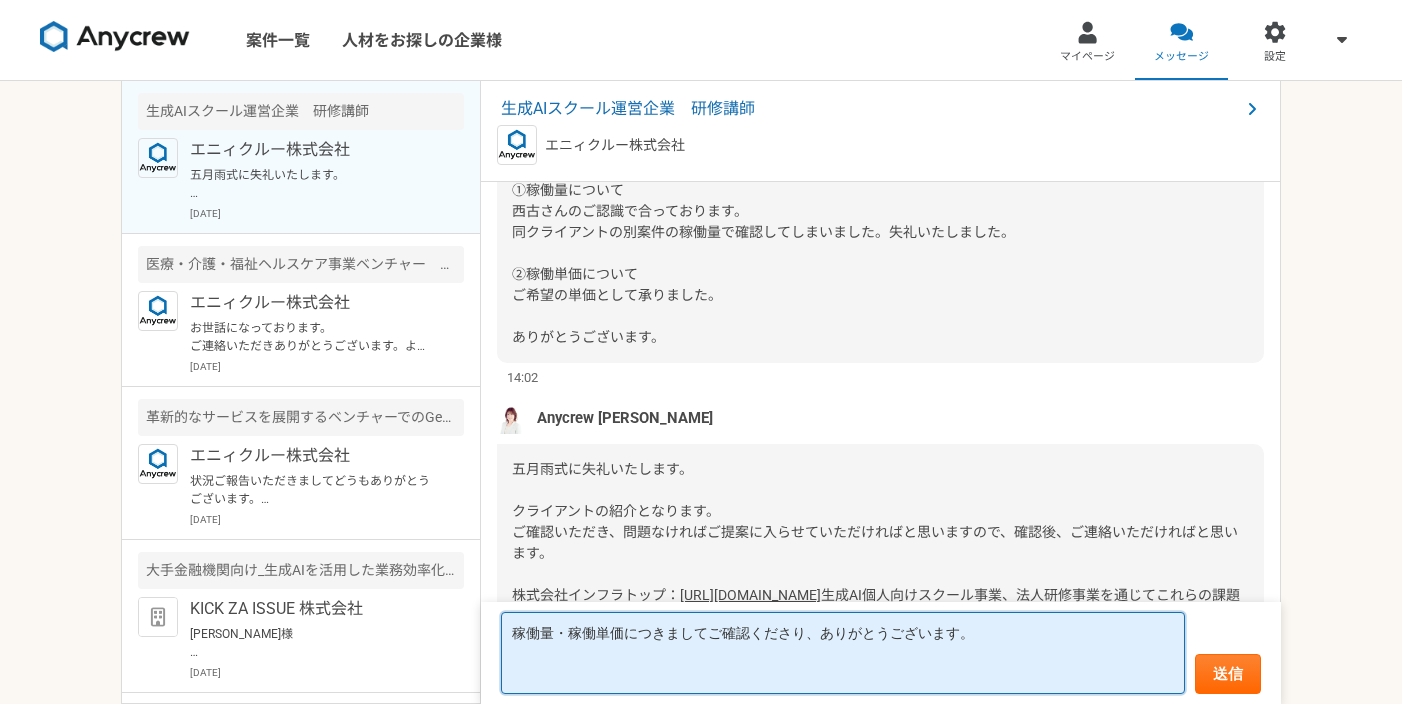 paste on "また、クライアント情報も拝見いたしました。
内容に問題ございませんので、ご提案にお進めいただけますと幸いです。
お手数をおかけいたしますが、引き続きどうぞよろしくお願いいたします。" 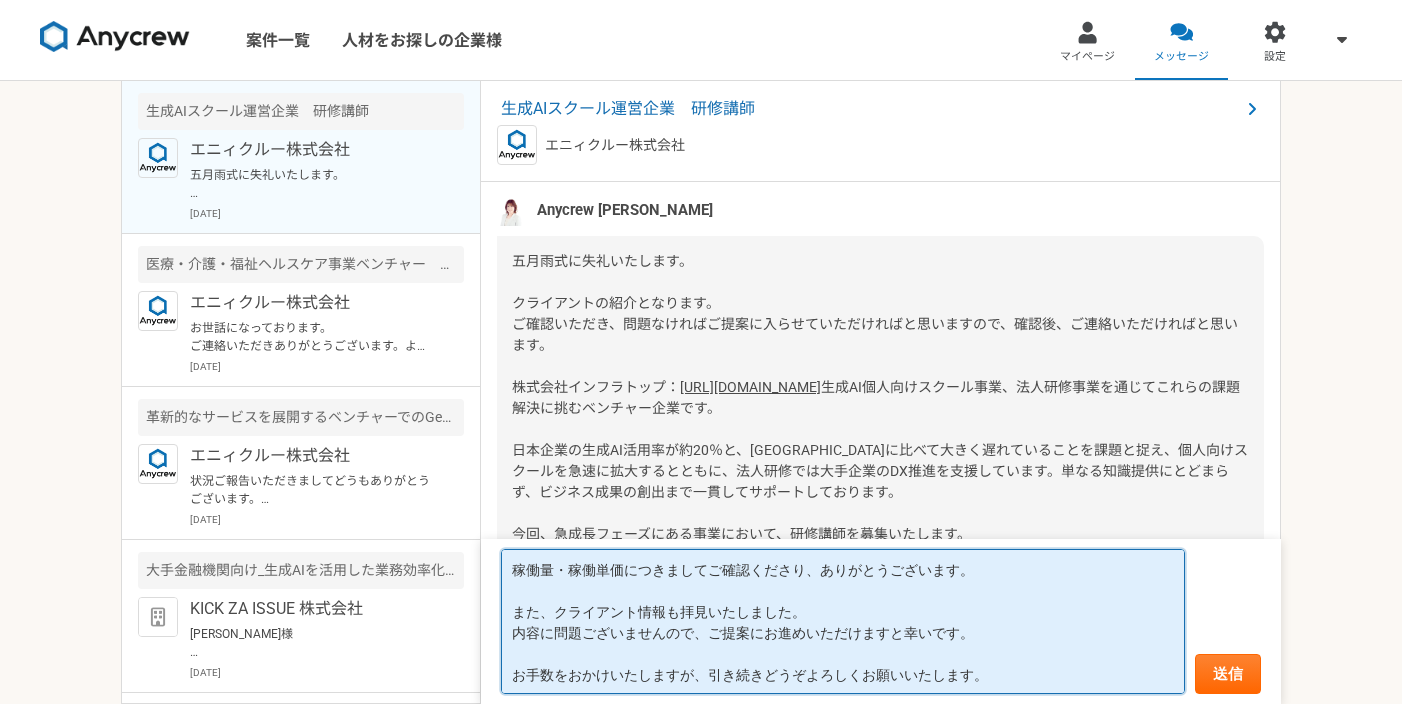 scroll, scrollTop: 2450, scrollLeft: 0, axis: vertical 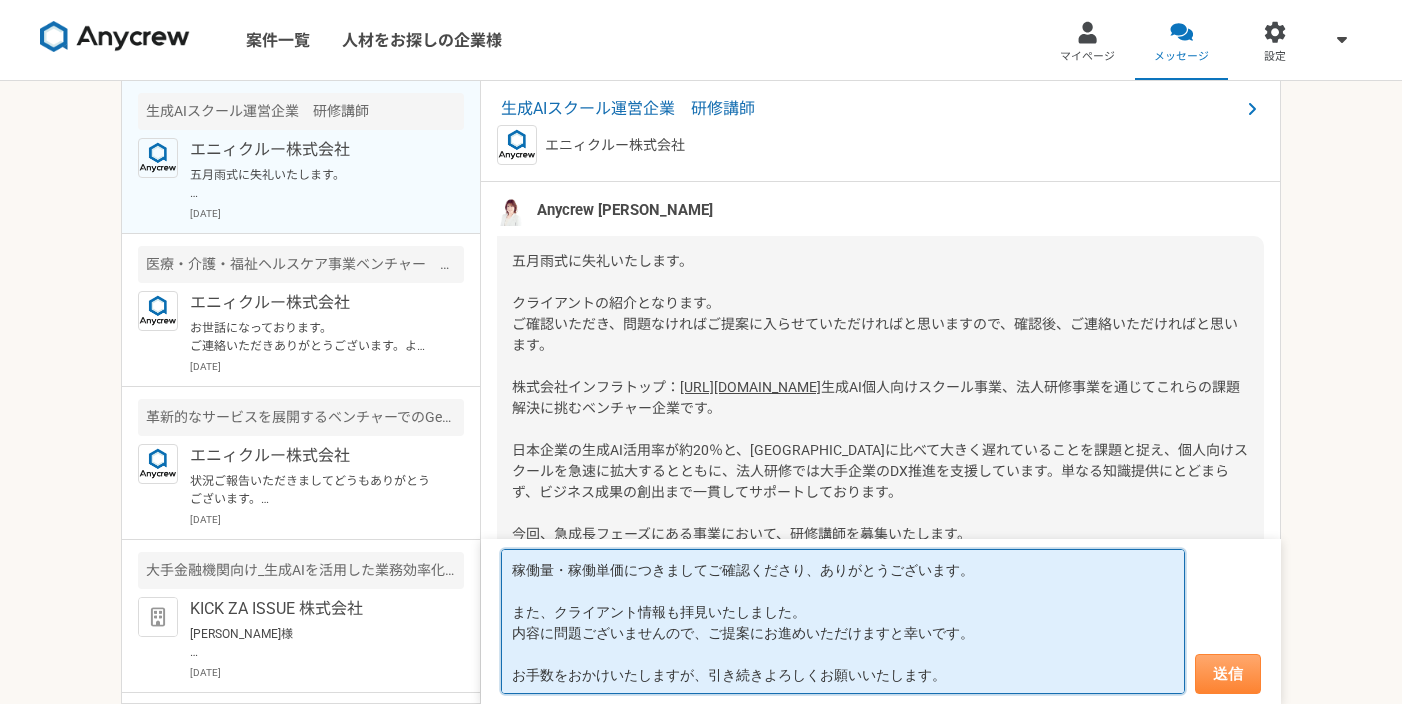 type on "稼働量・稼働単価につきましてご確認くださり、ありがとうございます。
また、クライアント情報も拝見いたしました。
内容に問題ございませんので、ご提案にお進めいただけますと幸いです。
お手数をおかけいたしますが、引き続きよろしくお願いいたします。" 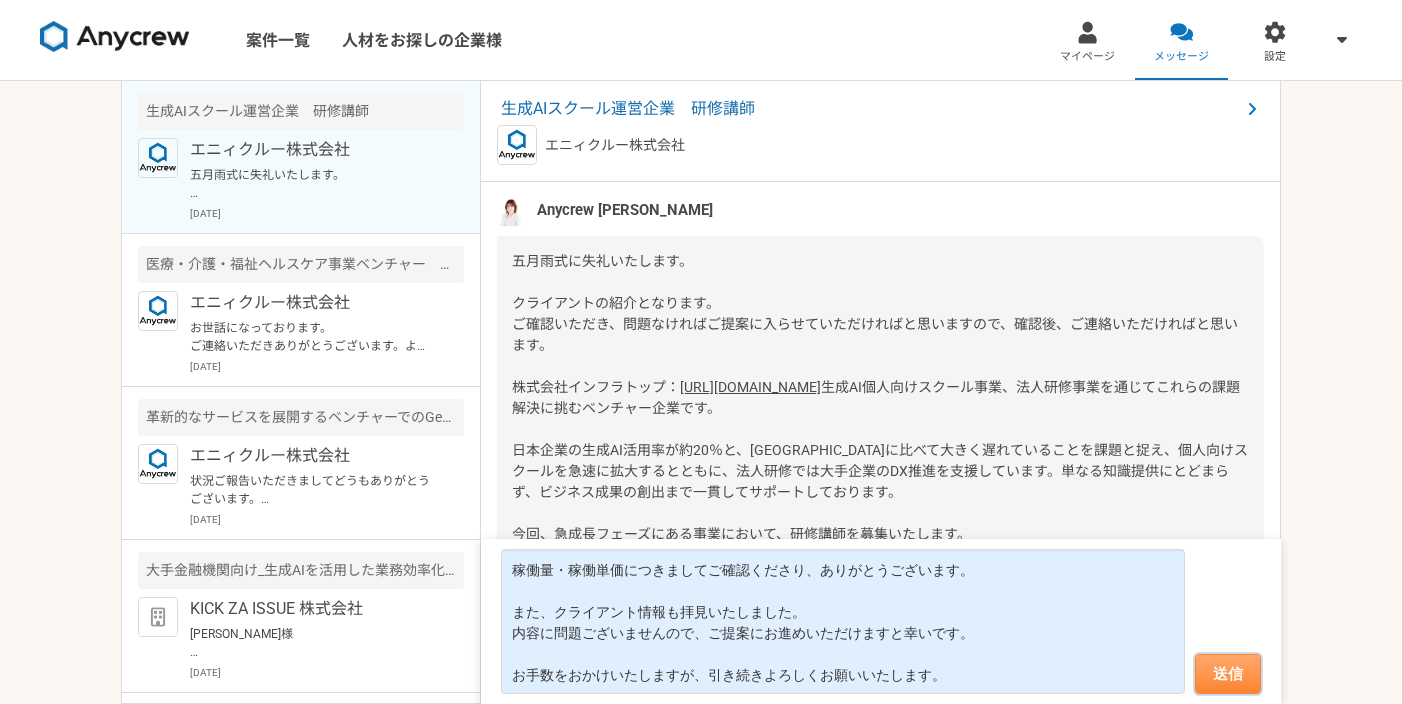 click on "送信" at bounding box center (1228, 674) 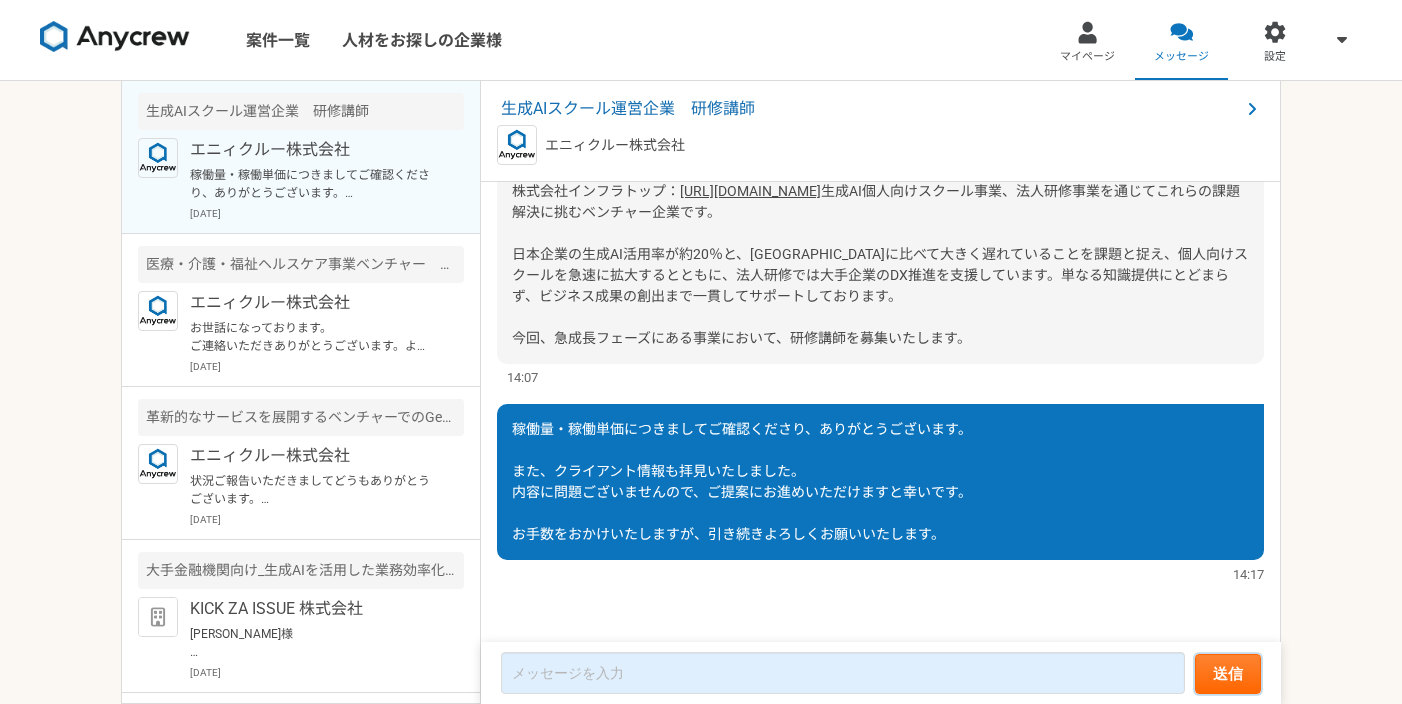 scroll, scrollTop: 2646, scrollLeft: 0, axis: vertical 